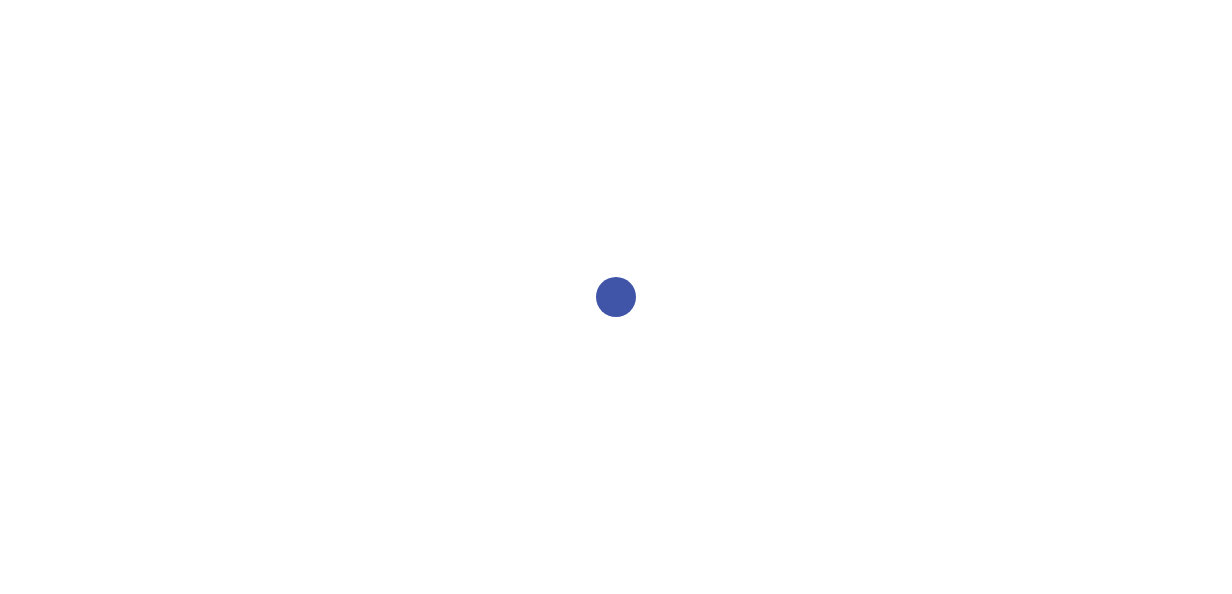 scroll, scrollTop: 0, scrollLeft: 0, axis: both 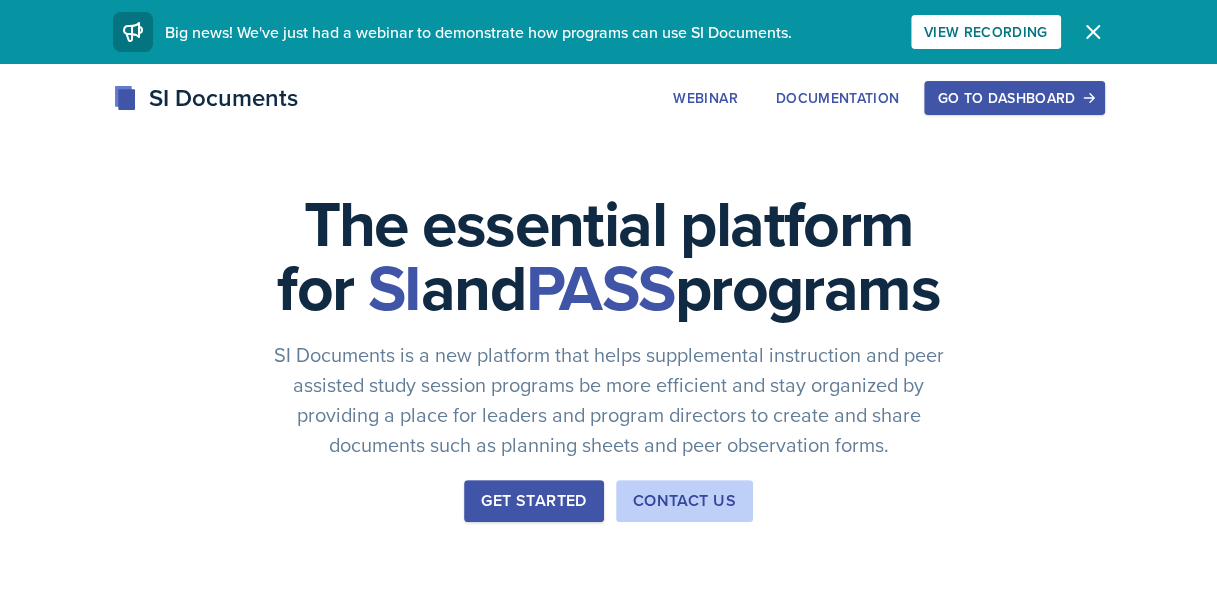 click on "Go to Dashboard" at bounding box center [1014, 98] 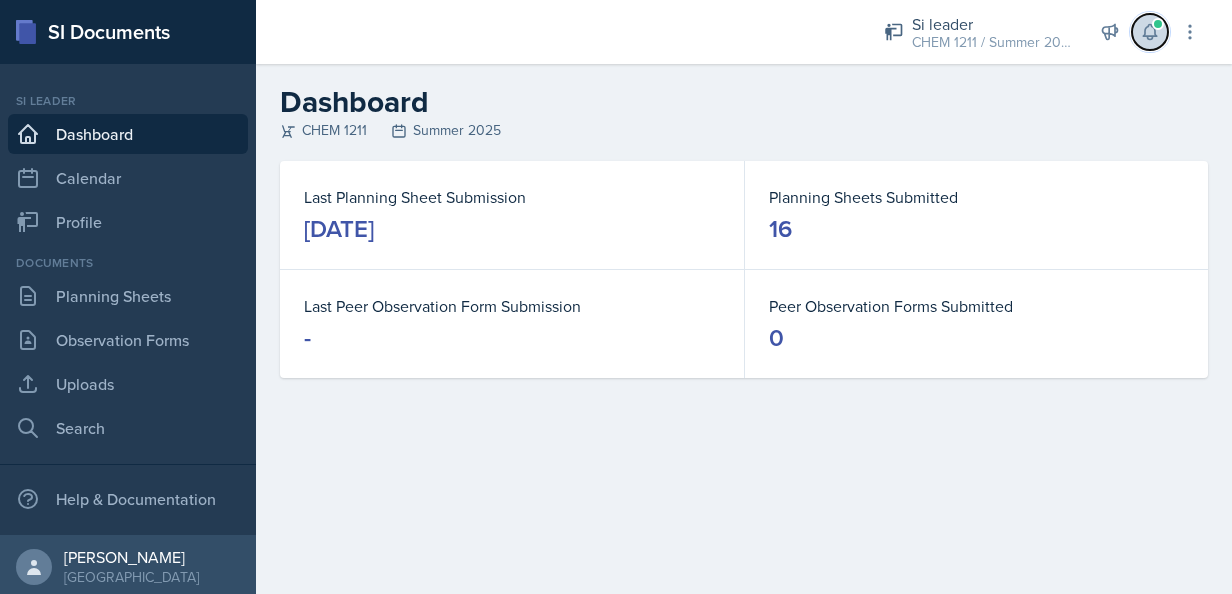 click 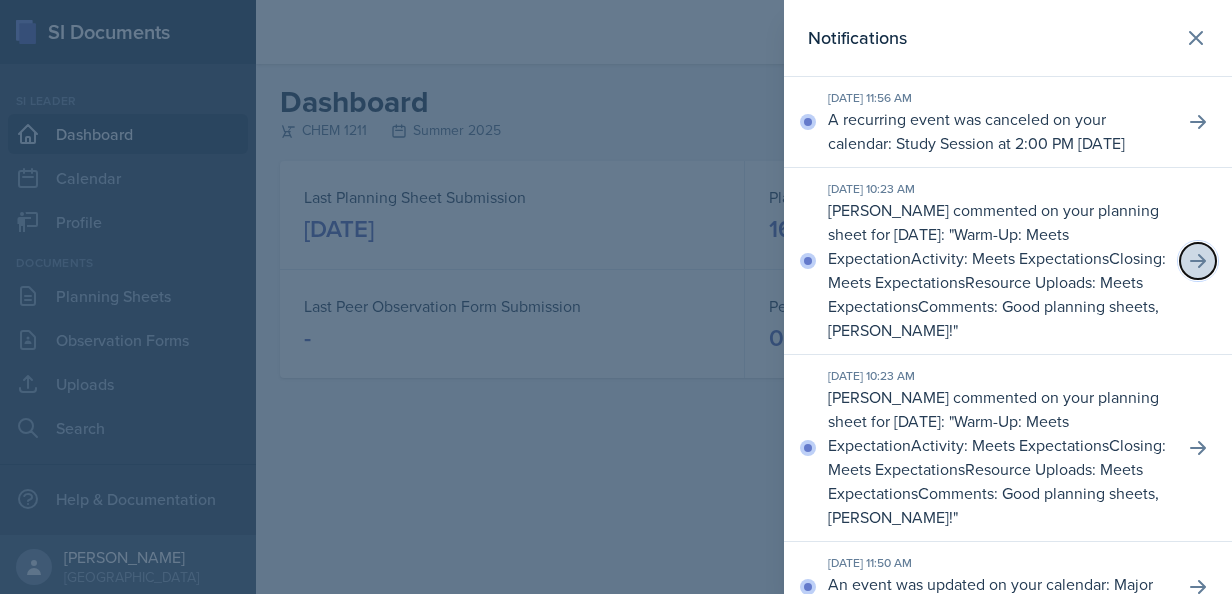 click 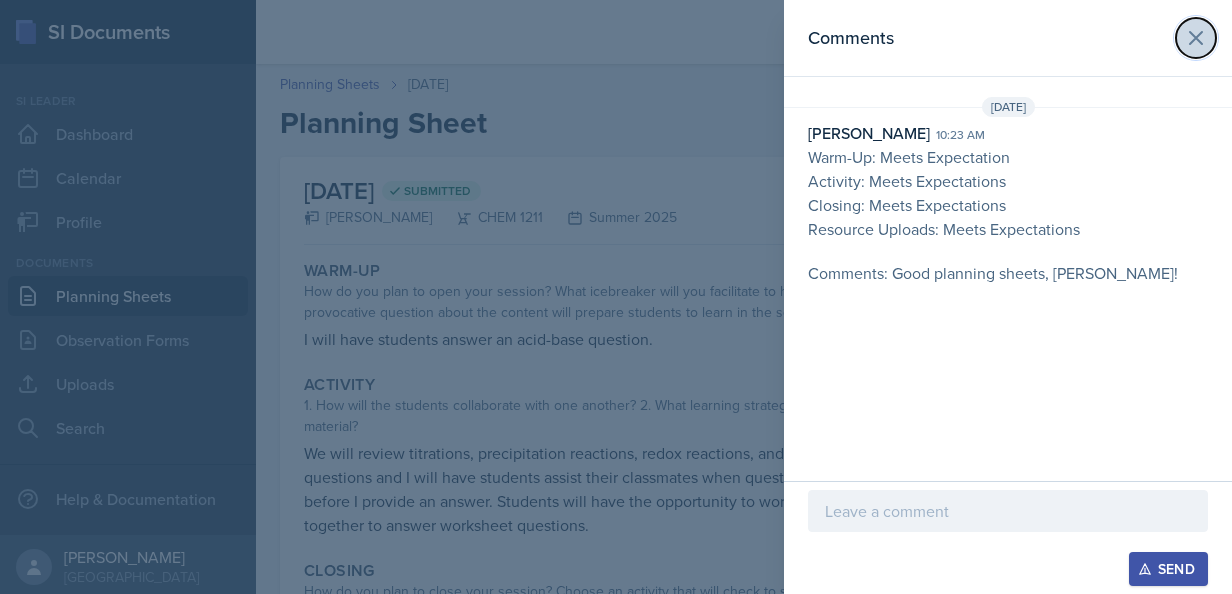 click 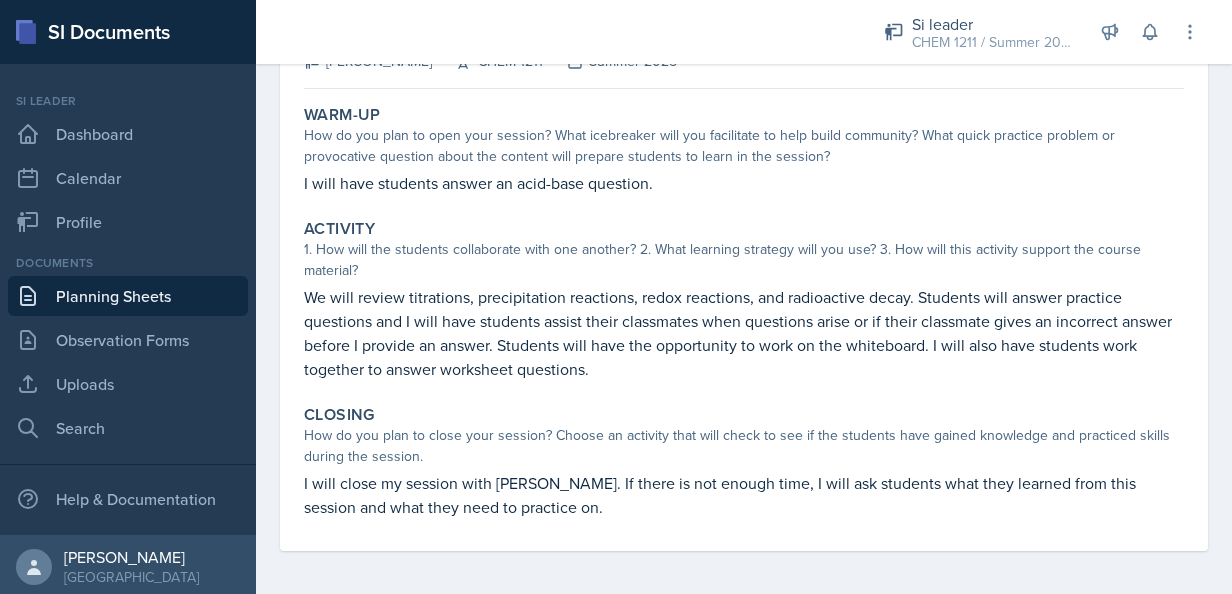 scroll, scrollTop: 160, scrollLeft: 0, axis: vertical 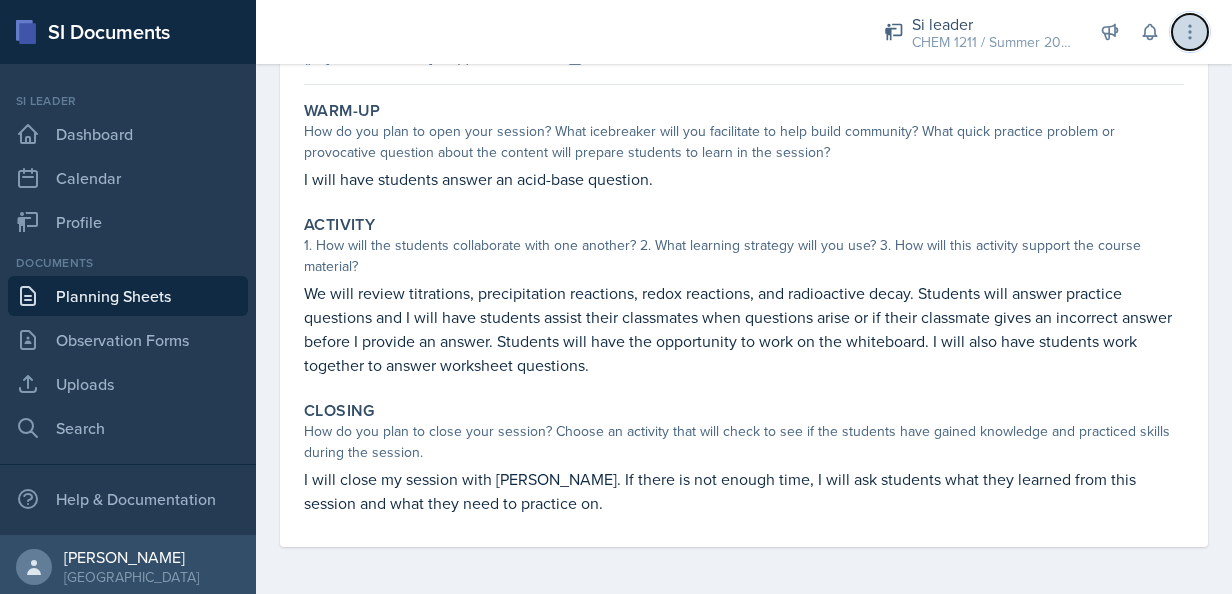 click 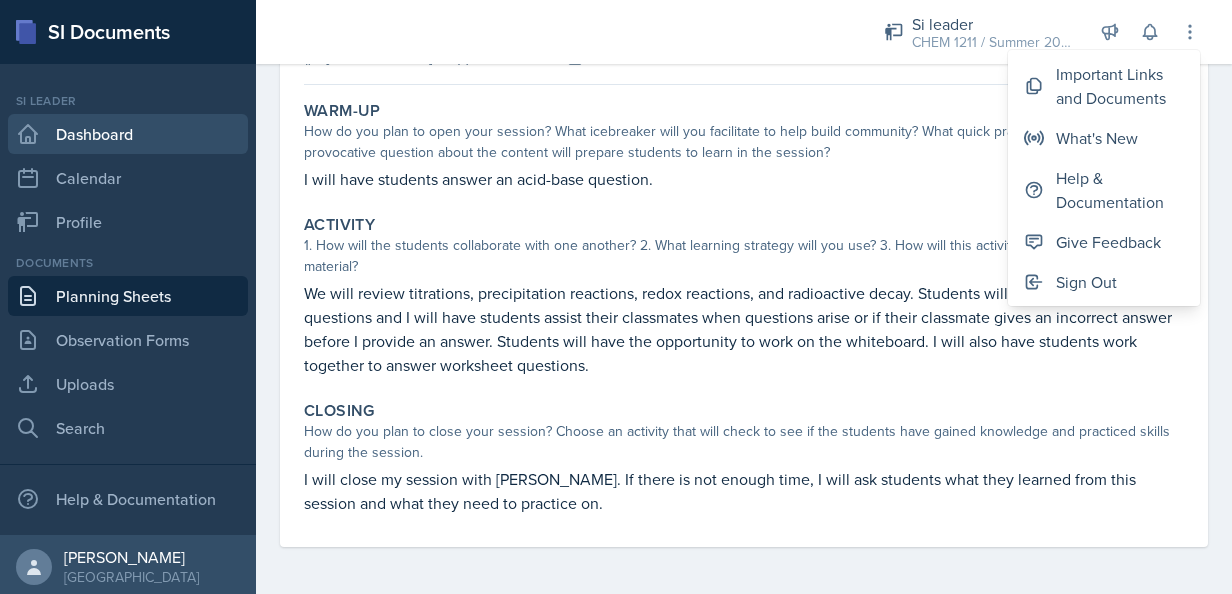 click on "Dashboard" at bounding box center (128, 134) 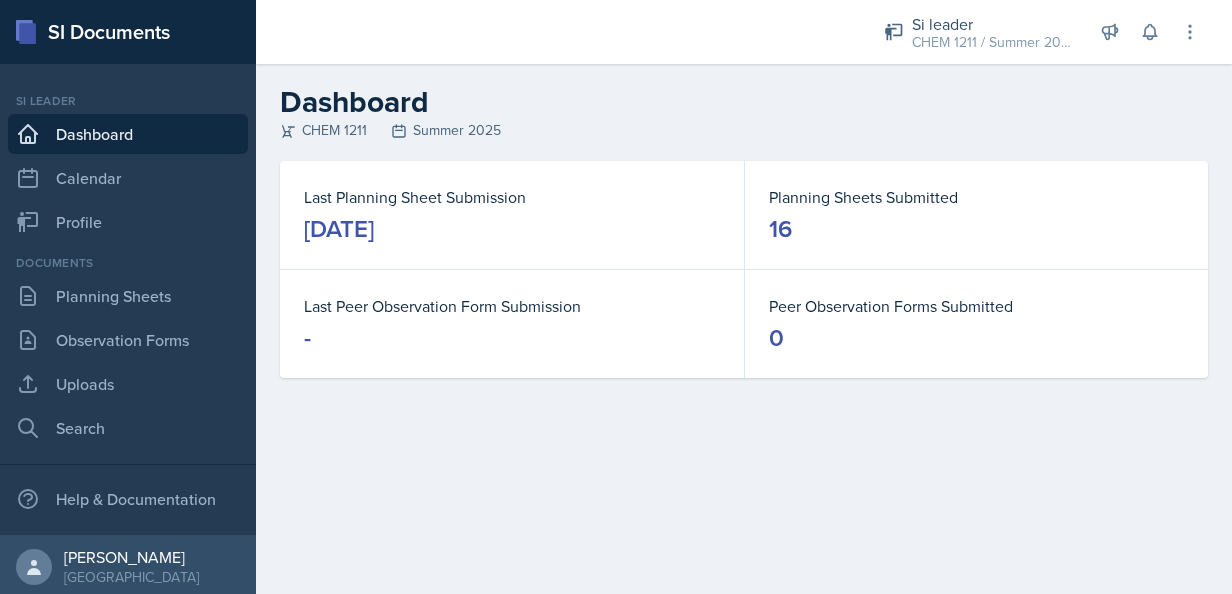 scroll, scrollTop: 0, scrollLeft: 0, axis: both 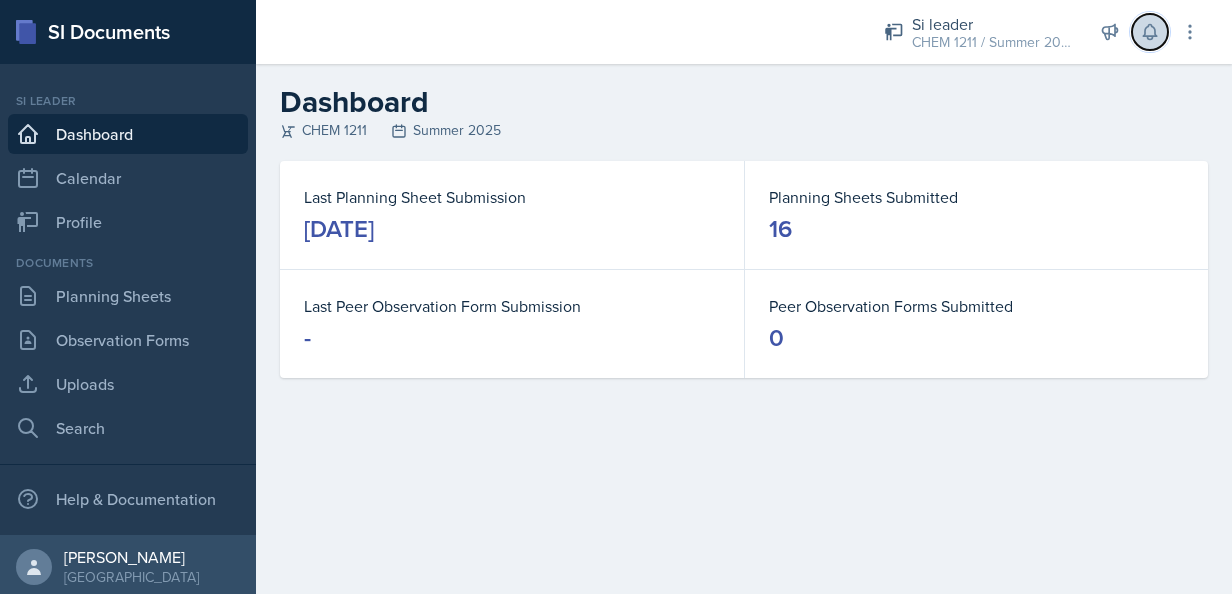 click 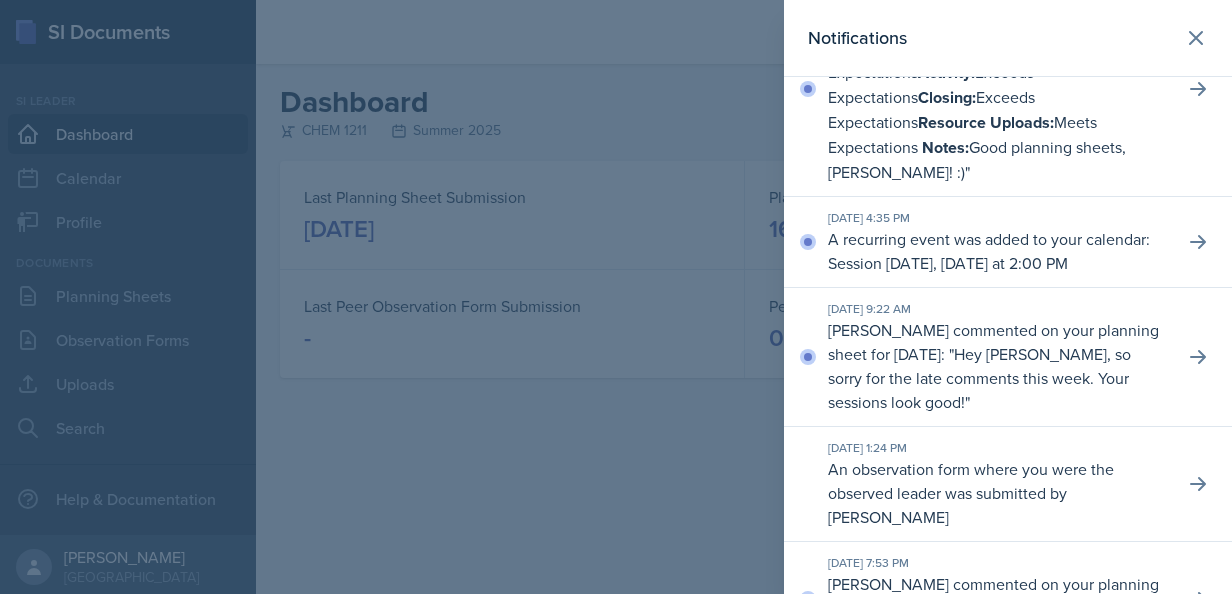 scroll, scrollTop: 1513, scrollLeft: 0, axis: vertical 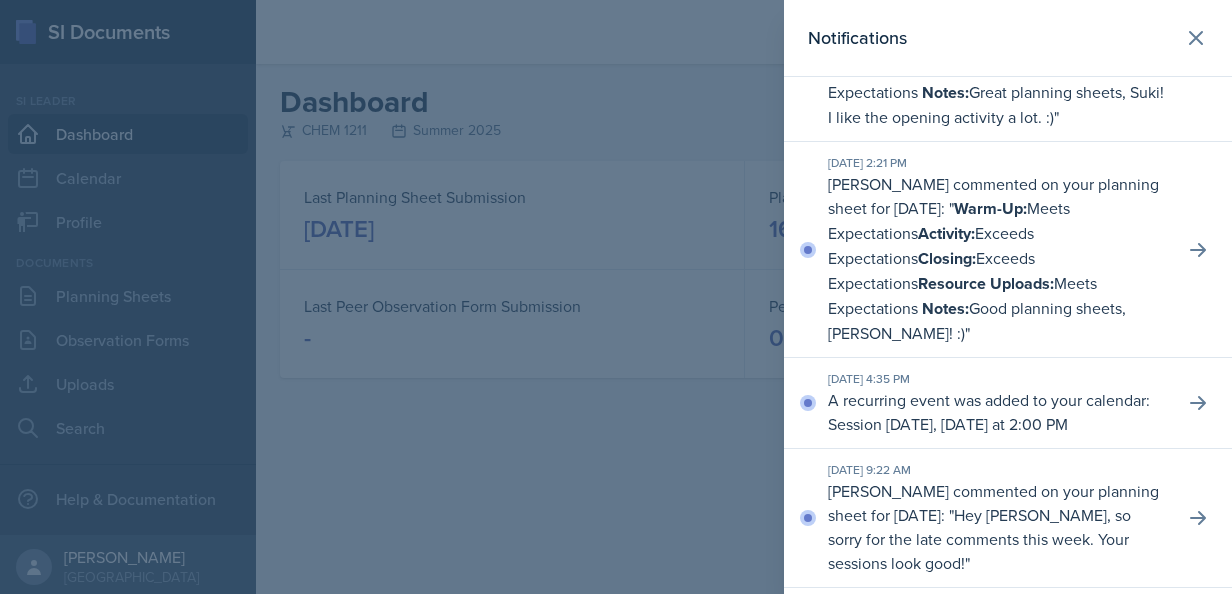 click 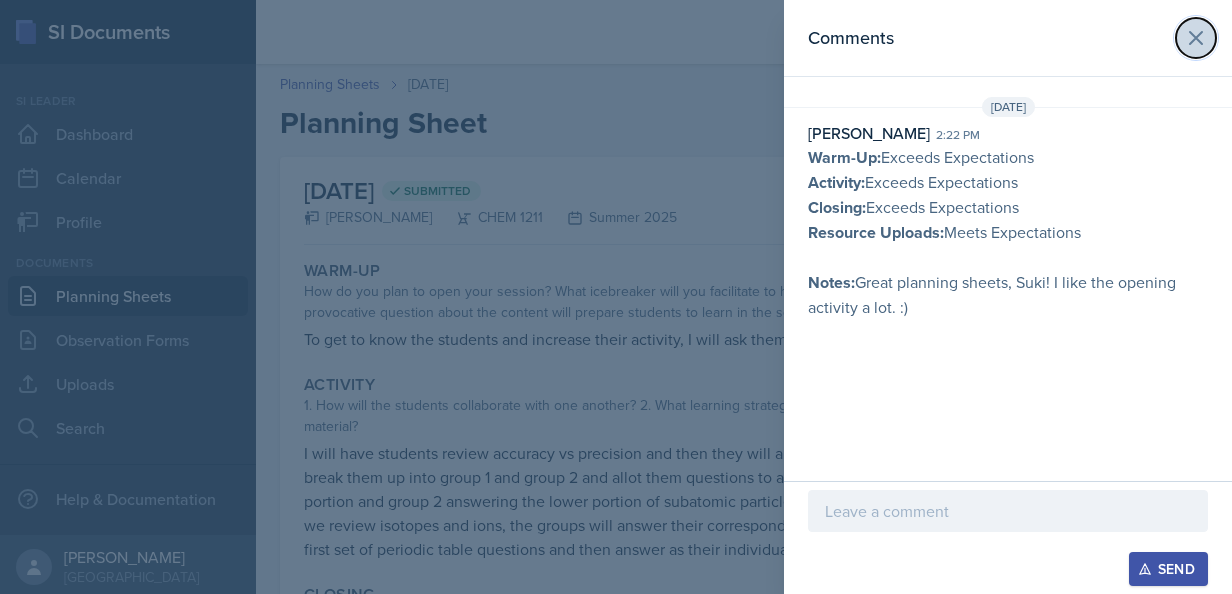 click 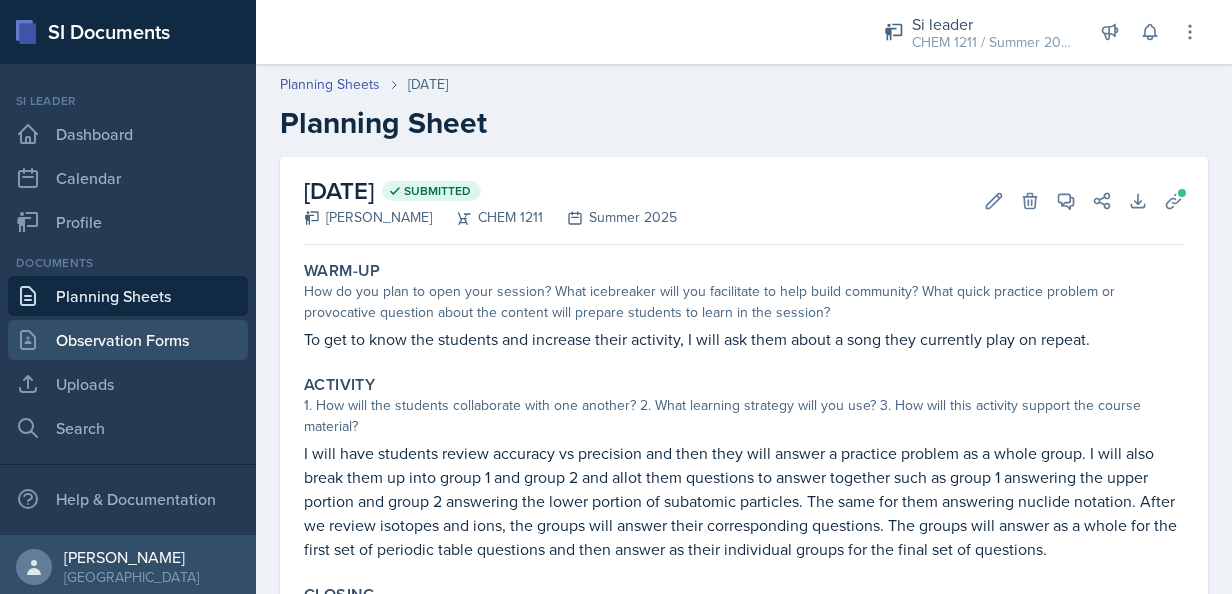 click on "Observation Forms" at bounding box center (128, 340) 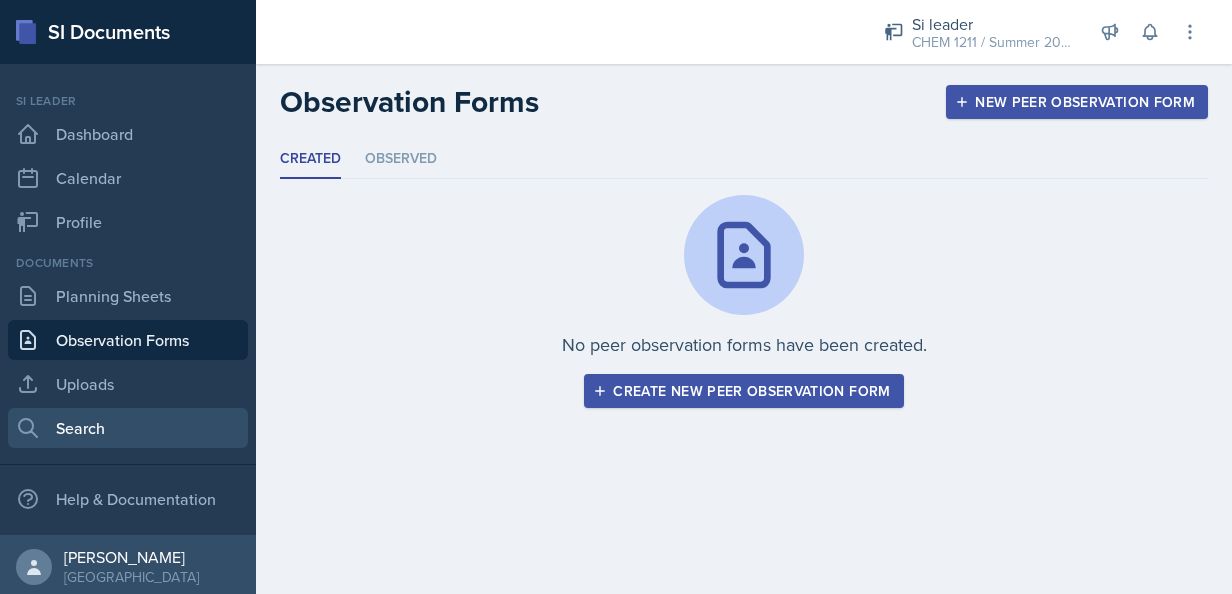 click on "Search" at bounding box center (128, 428) 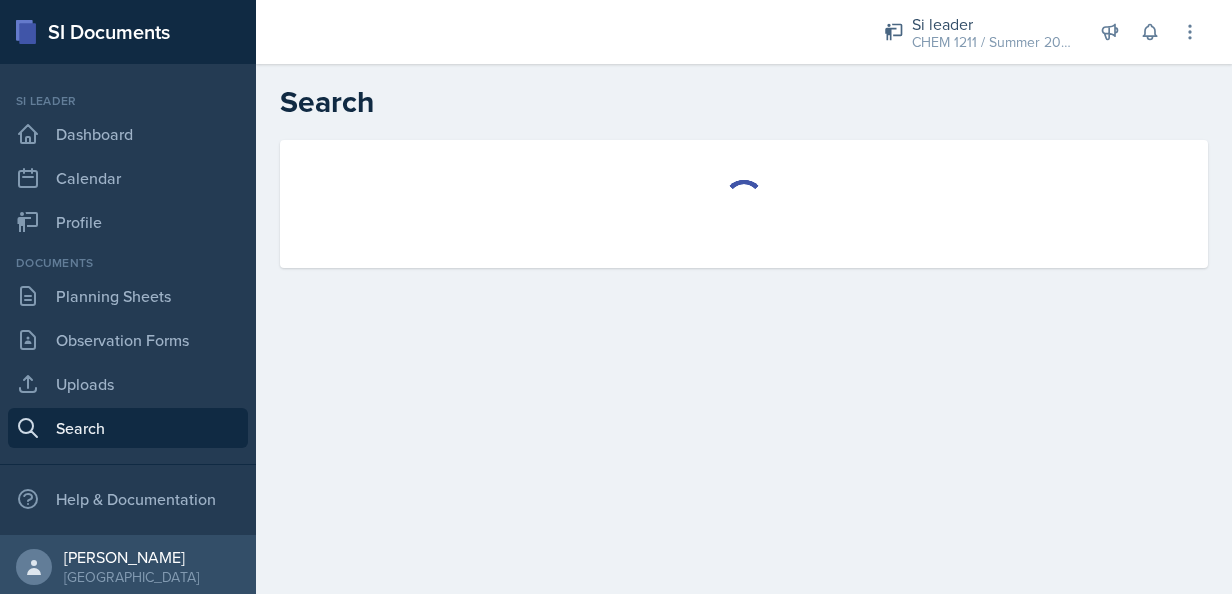 select on "all" 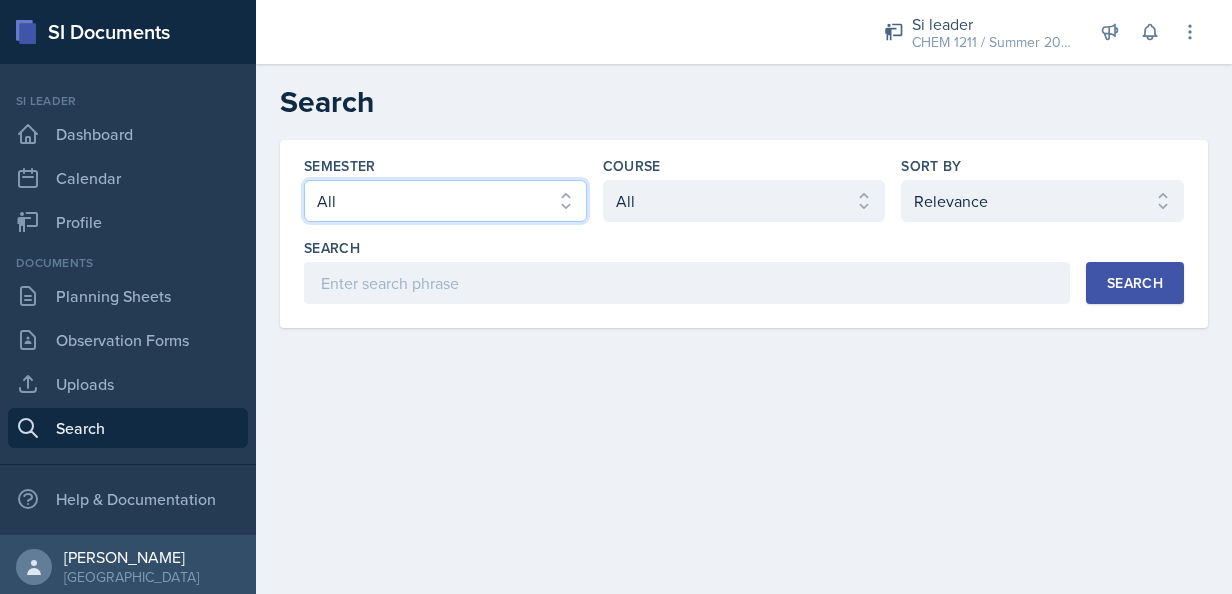 click on "Select semester   All Fall 2025 Summer 2025 Spring 2025 Fall 2024 Summer 2024 Spring 2024 Fall 2023 Summer 2023 Spring 2023 Fall 2022 Summer 2022 Spring 2022 Fall 2021 Summer 2021 Spring 2021 Fall 2020" at bounding box center (445, 201) 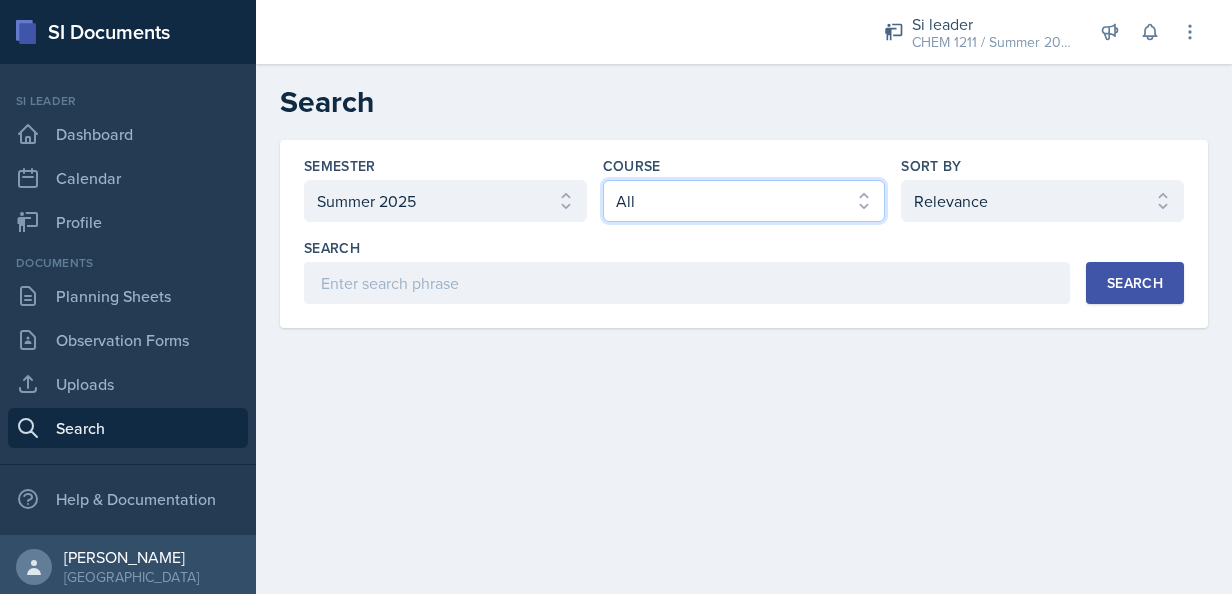 click on "Select course   All ACCT 2101 ACCT 2102 ACCT 4050 ANTH 1102 ANTH 3301 ARCH 1000 ARCH 1000 ARCH 1241 ARCH 2111 ARCH 2211 ARCH 2242 ARCH 3211 ARCH 3212 ARCH 3212 ART 1107 BIOL 1107 BIOL 1107L BIOL 1108 BIOL 1108/BIOL 1108L BIOL 2221 BIOL 2221Lab BIOL 2222 BIOL 2222/BIOL 2222L BIOL 2222Lab BIOL 2251 BIOL 2251L BIOL 2252 BIOL 2252L BIOL 3300 BIOL 3340 BLAW 2200 CHEM 1151 CHEM 1152 CHEM 1211 CHEM 1212 CHEM 2800 CHEM 3361 CHEM 3362 CHEM 3500 CHEM 3601 COM 2135 COMM 2135 DANC 1107 DATA 1501 ECON 2300 ECON 3300 EE 2301 ENGL 1101 ENGL 1102 ENGR 2214 ENGR 3122 ENGR 3131 ENGR 3343 FIN 4220 FIN 4360 FREN 1002 FREN 1002 GEOG 1101 GEOG 1112 HIST 1111 HIST 1112 HIST 2111 HIST 2112 IS 2200 IS 3260 LDRS 2300 MATH 1001 MATH 1111 MATH 1113 MATH 1160 MATH 1179 MATH 1190 MATH 2202 MATH 2203 MATH 2306 MATH 2345 MATH 2390 MATH 3260 MGT 3200 MUSI 1107 PHIL 2010 PHYS 1111 PHYS 1112 PHYS 2211 PHYS 2212 POLS 1101 POLS 2401 PSYC 1101 PSYC 2000 PSYC 2210 PSYC 2500 PSYC 3000 PSYC 3425 PSYC 4100 PSYC 4345 PSYC 4410 SI 1101 SI 1101 SM 2300" at bounding box center (744, 201) 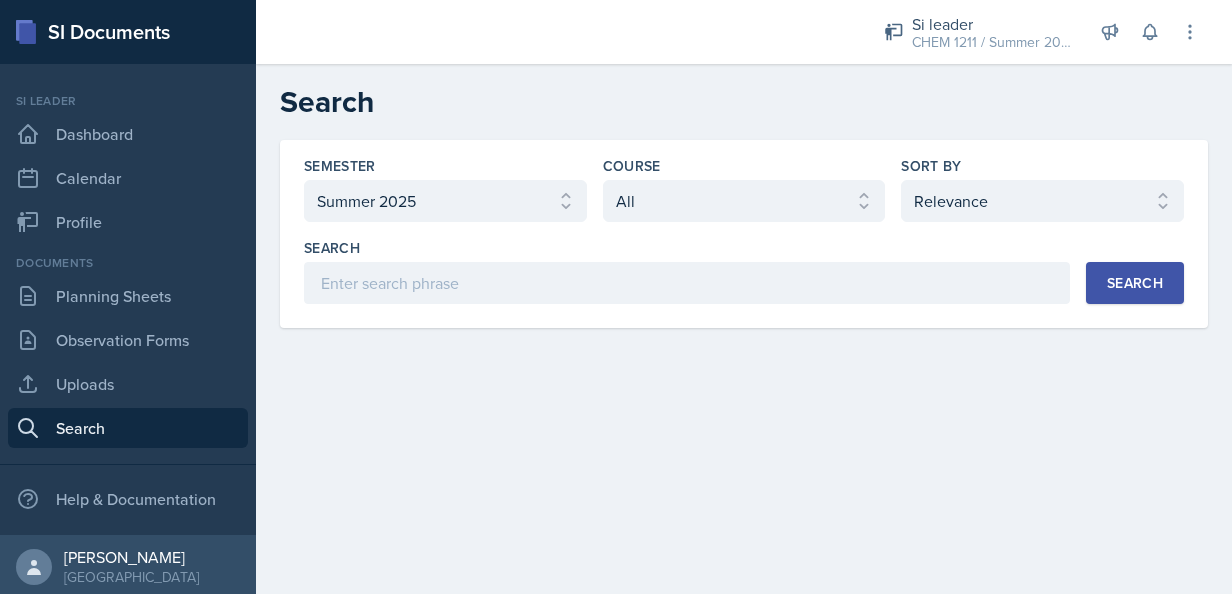 click on "Search" at bounding box center [1135, 283] 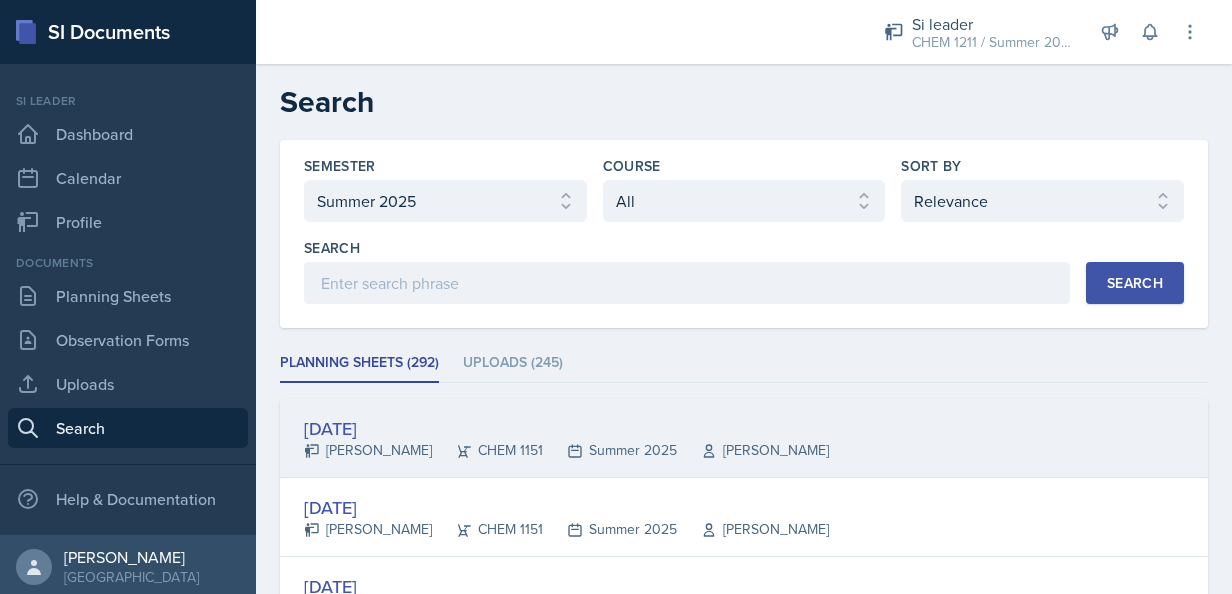 click on "Summer 2025" at bounding box center [610, 450] 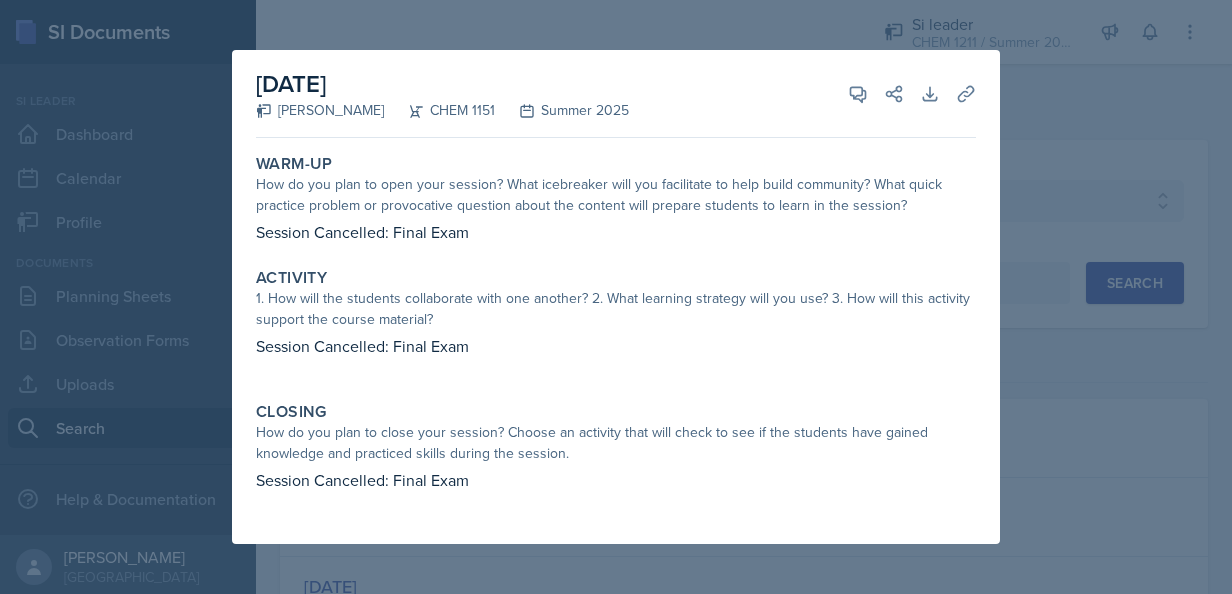 click at bounding box center (616, 297) 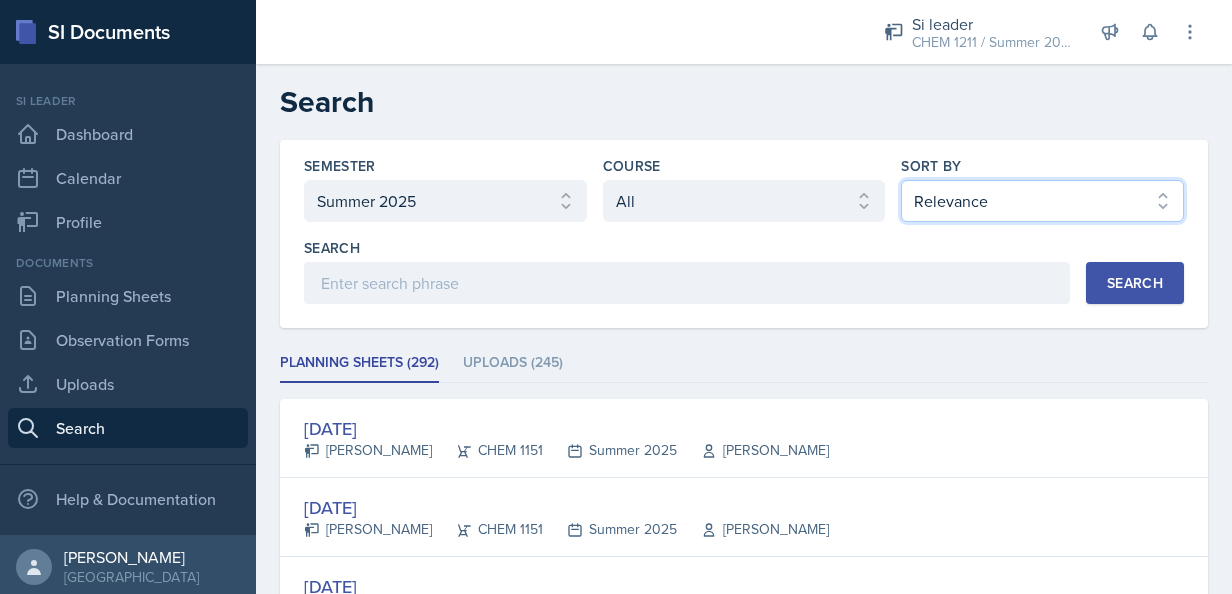 click on "Select sort by   Relevance Document Date (Asc) Document Date (Desc)" at bounding box center (1042, 201) 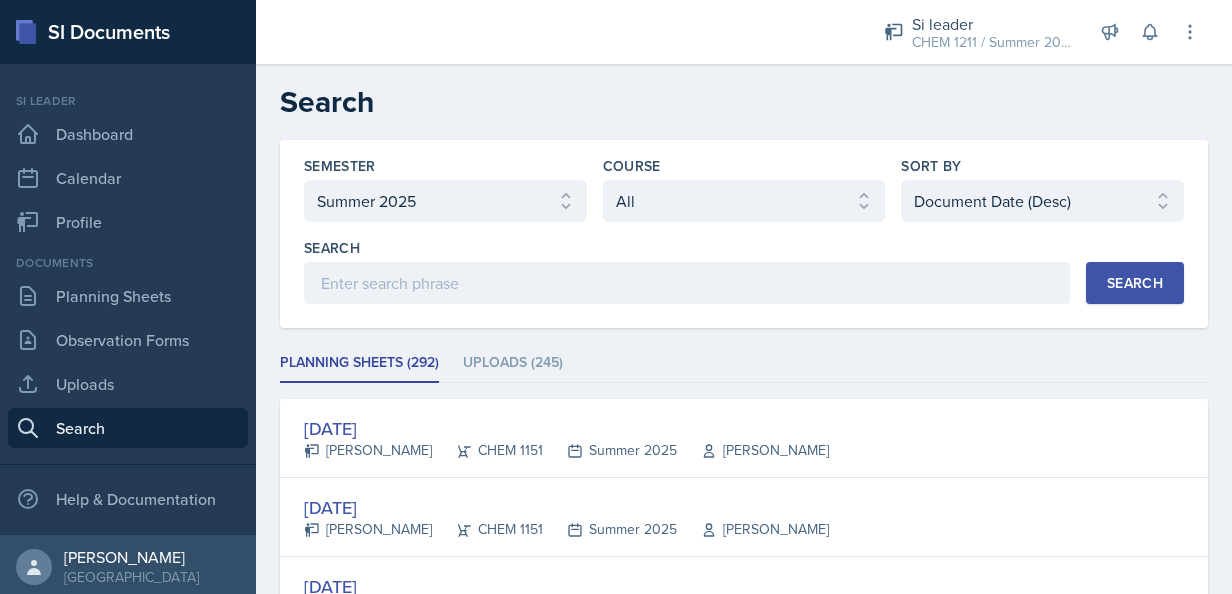 click on "Search" at bounding box center [1135, 283] 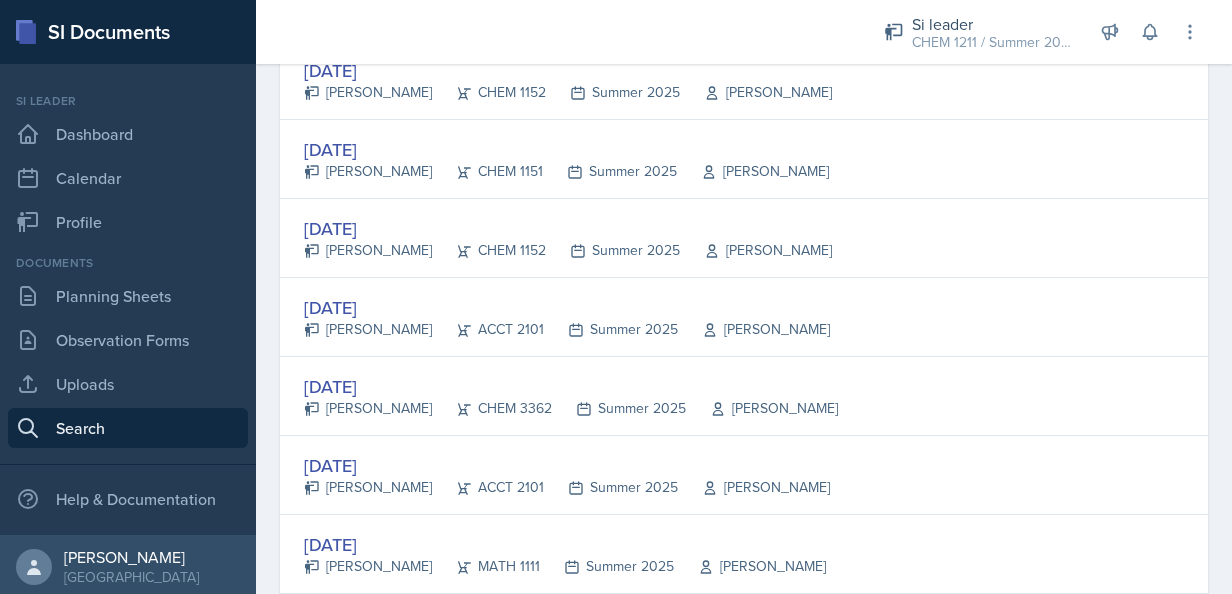 scroll, scrollTop: 440, scrollLeft: 0, axis: vertical 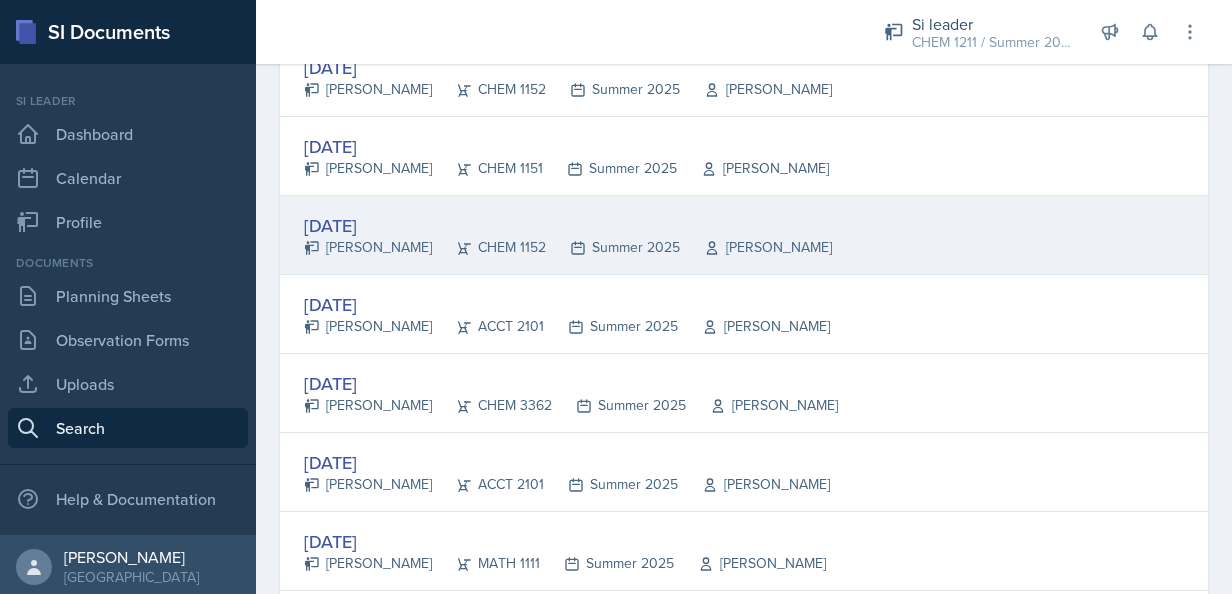 click on "[DATE]" at bounding box center [568, 225] 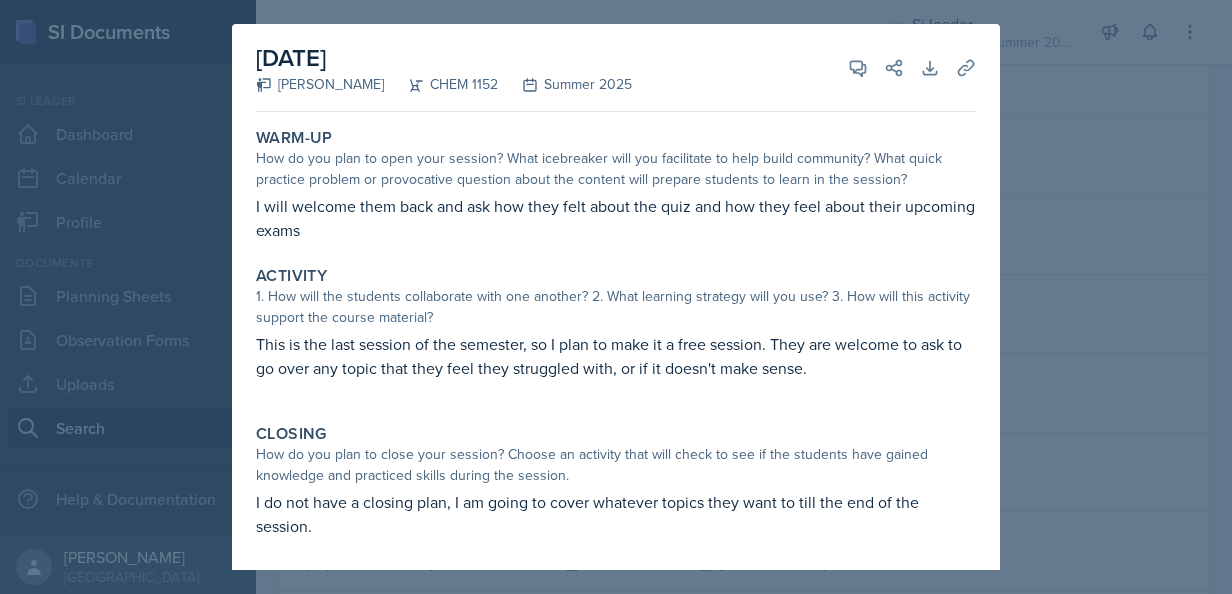 click at bounding box center [616, 297] 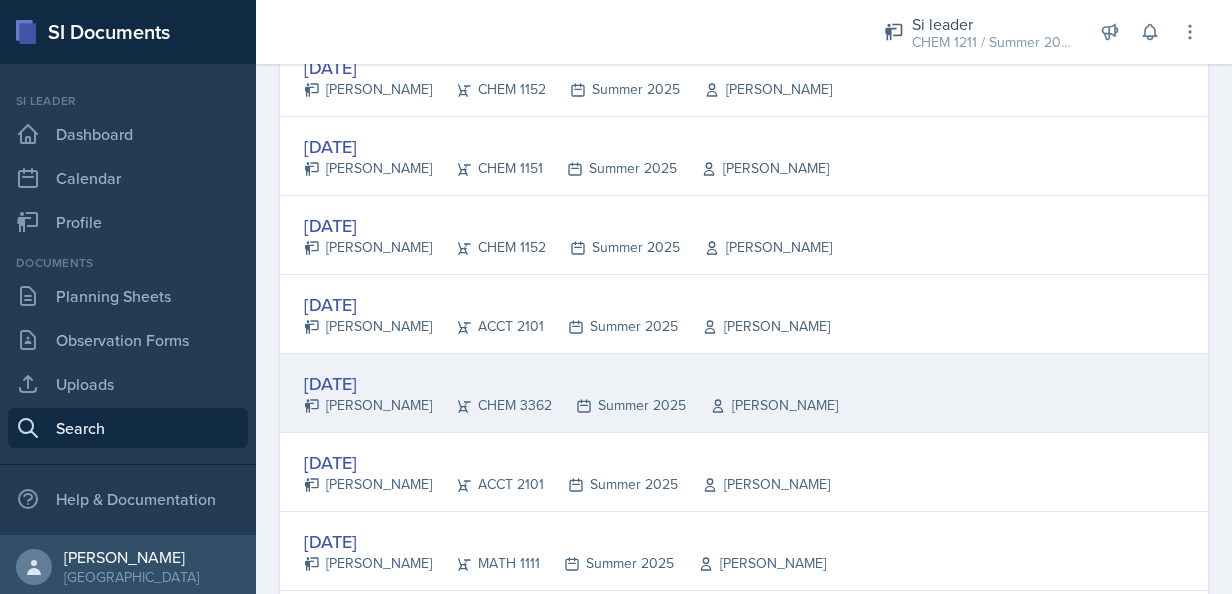 click on "CHEM 3362" at bounding box center (492, 405) 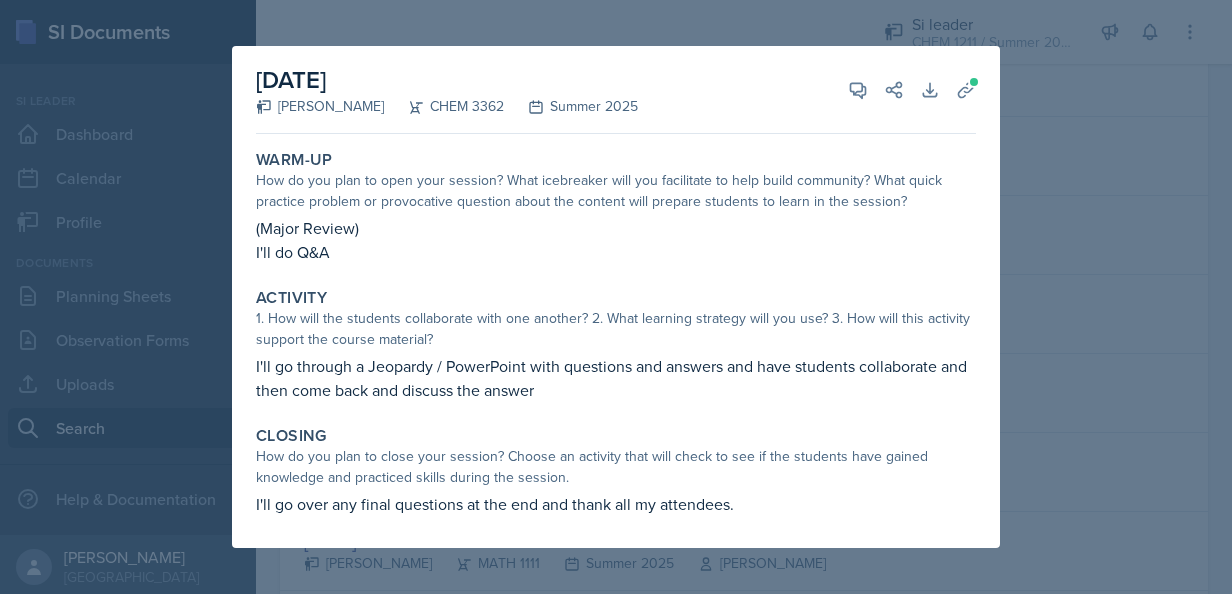 click at bounding box center (616, 297) 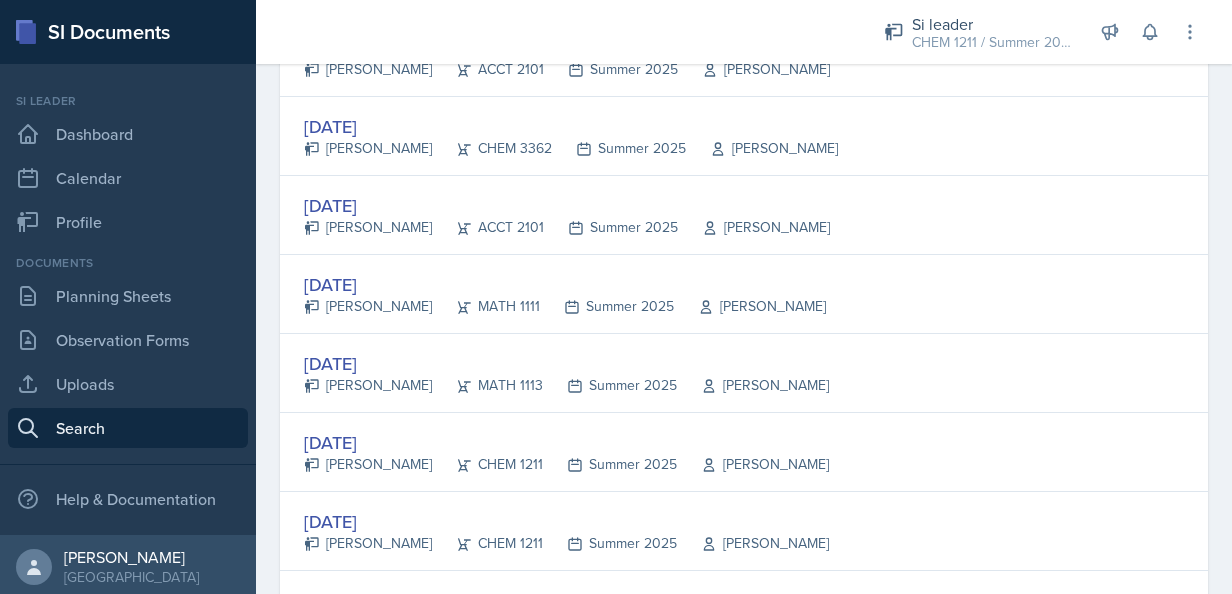 scroll, scrollTop: 880, scrollLeft: 0, axis: vertical 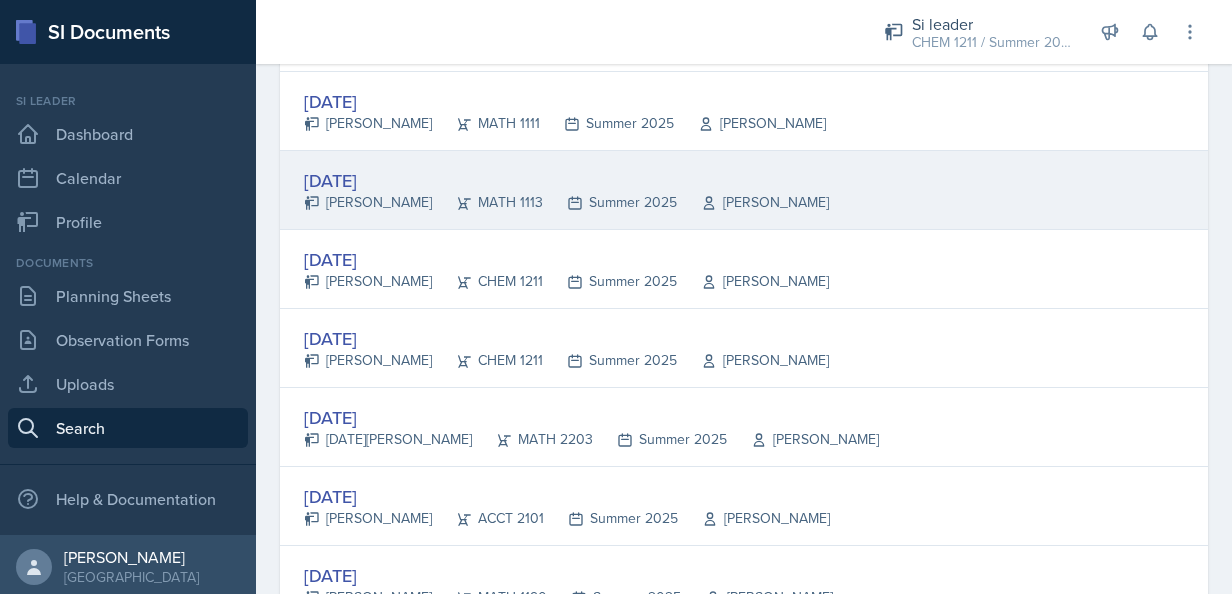 click on "[DATE]" at bounding box center [566, 180] 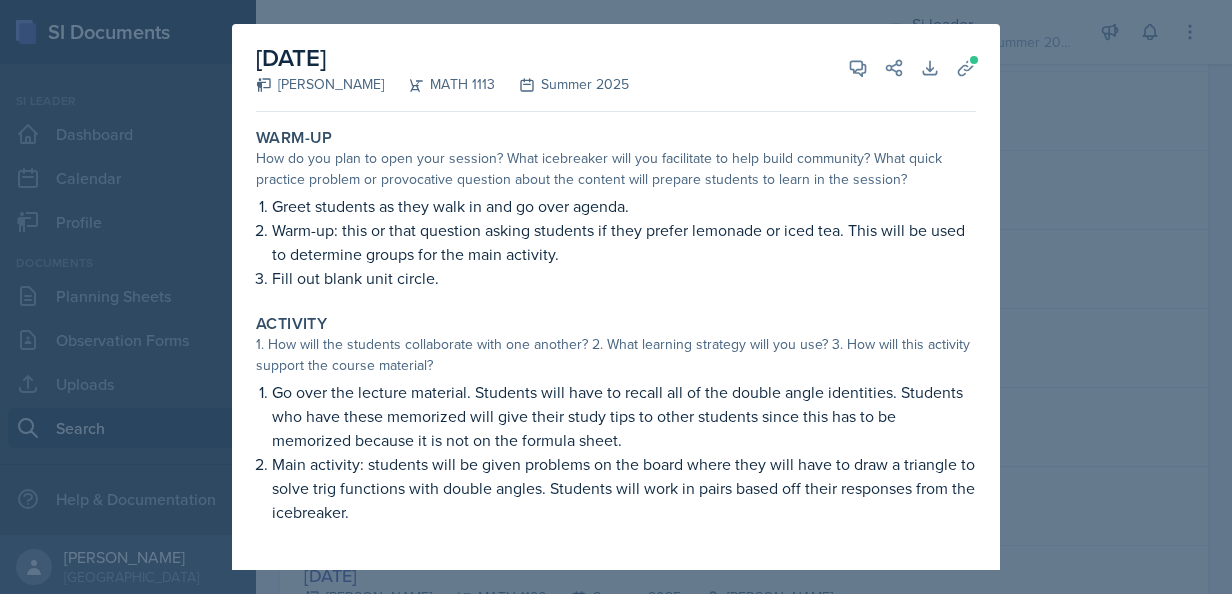 click at bounding box center (616, 297) 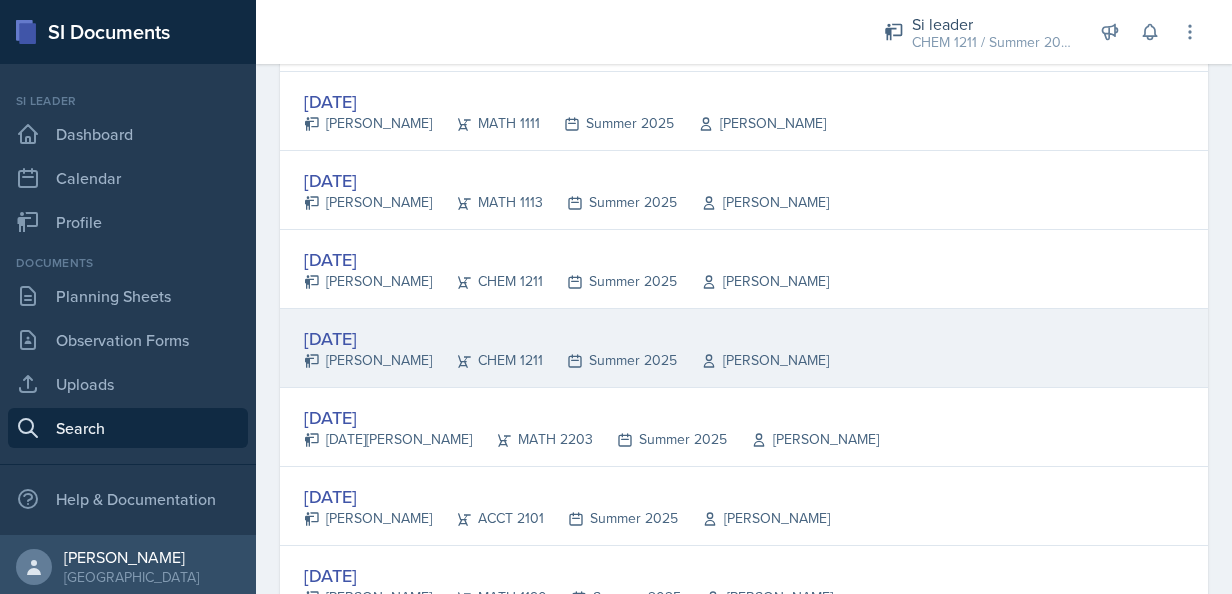 click on "[DATE]
[PERSON_NAME]
CHEM 1211
Summer 2025
[PERSON_NAME]" at bounding box center [744, 348] 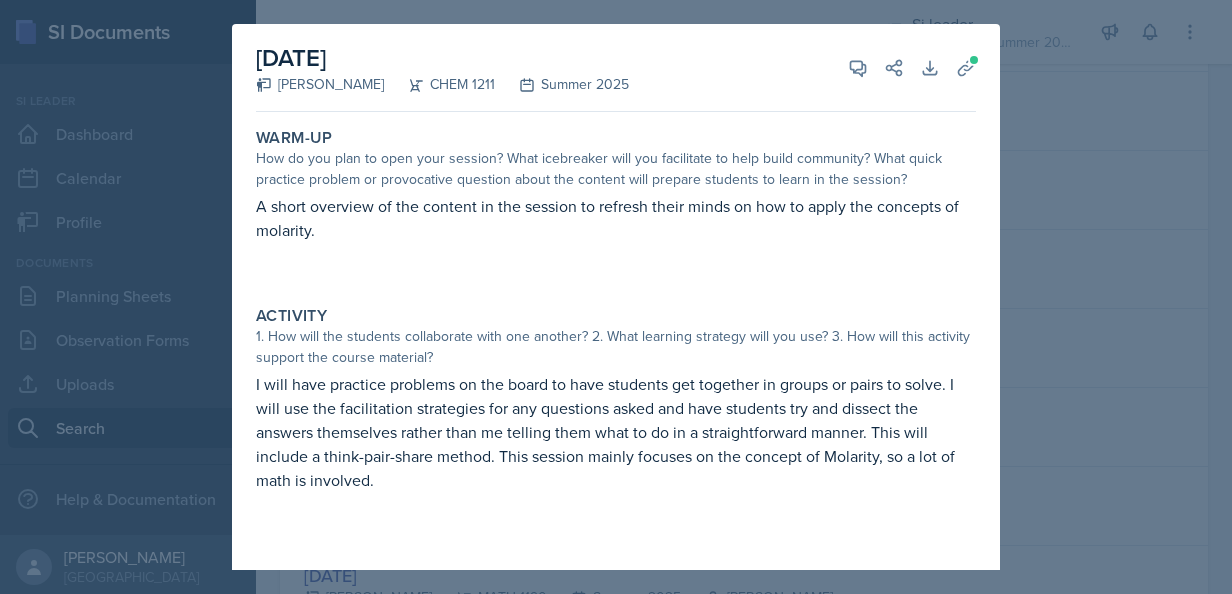 click at bounding box center (616, 297) 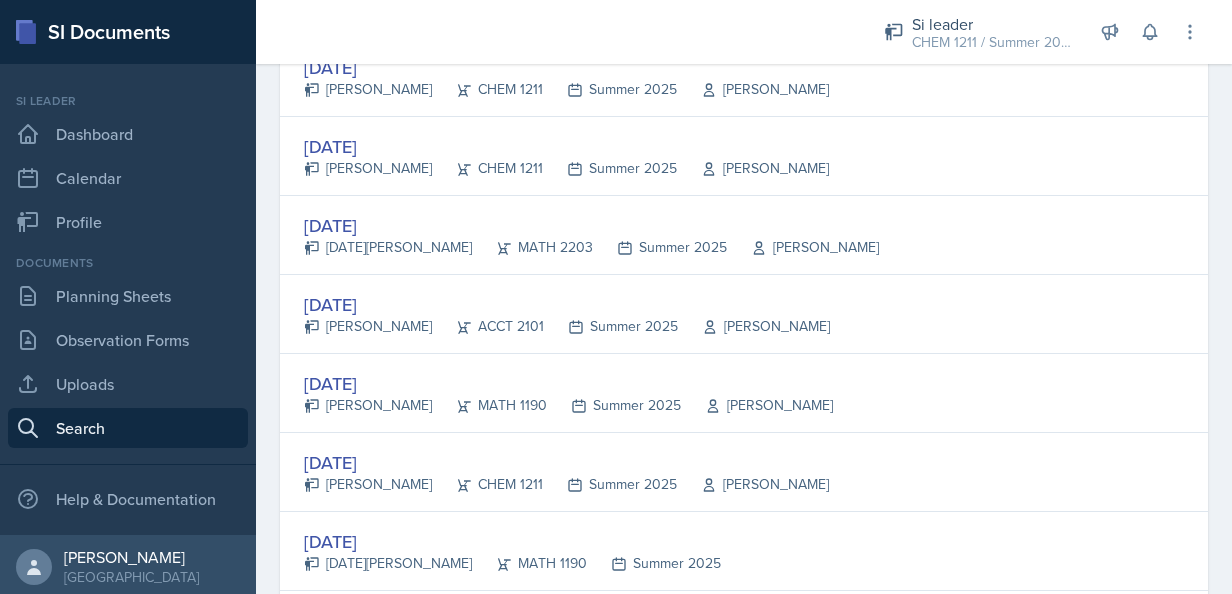 scroll, scrollTop: 1240, scrollLeft: 0, axis: vertical 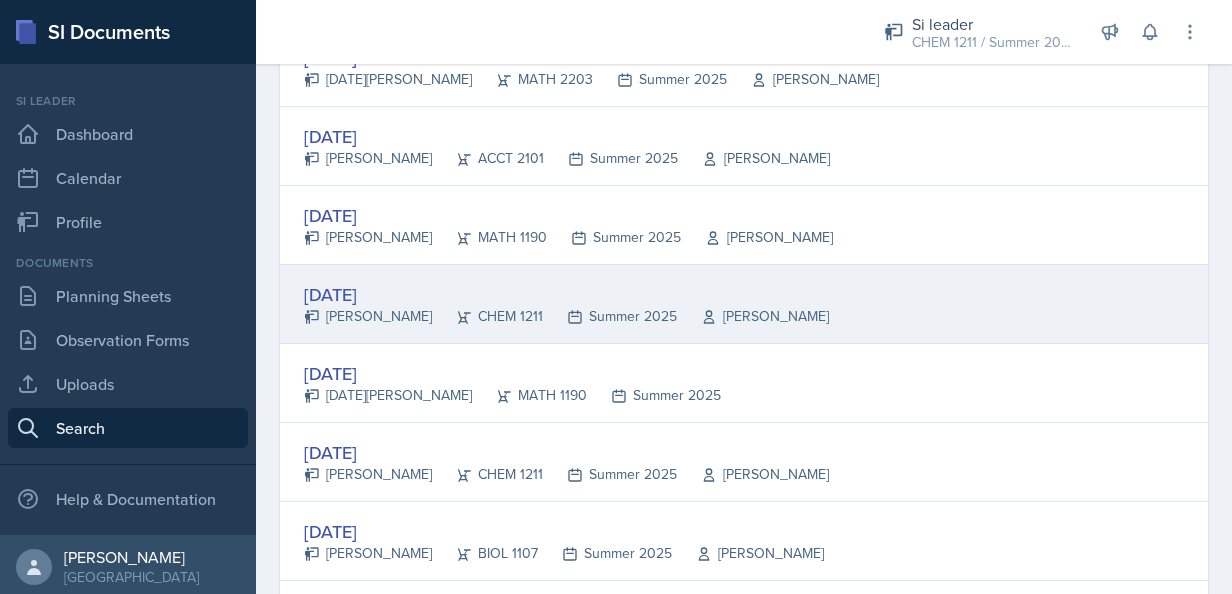 click on "[DATE]" at bounding box center [566, 294] 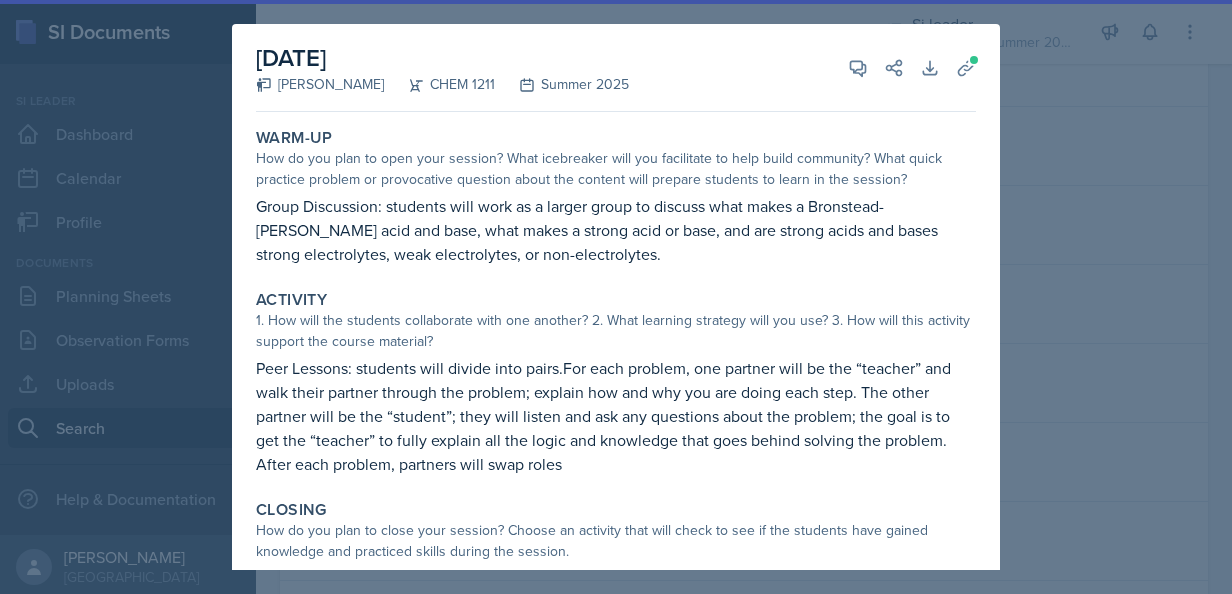 click at bounding box center [616, 297] 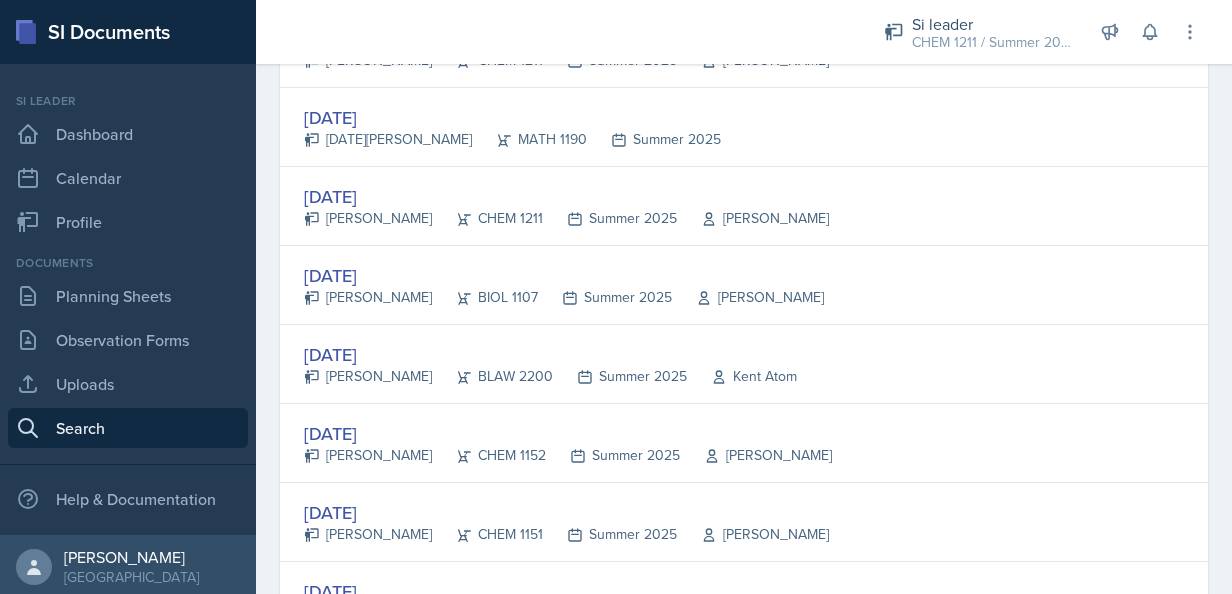 scroll, scrollTop: 1560, scrollLeft: 0, axis: vertical 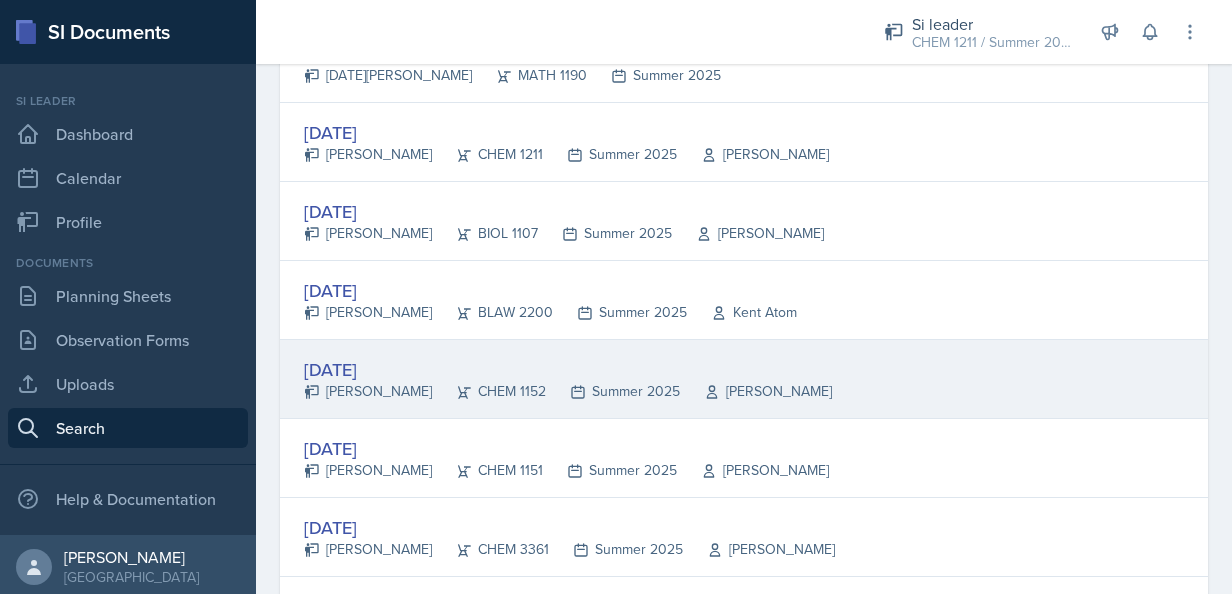 click on "[DATE]" at bounding box center [568, 369] 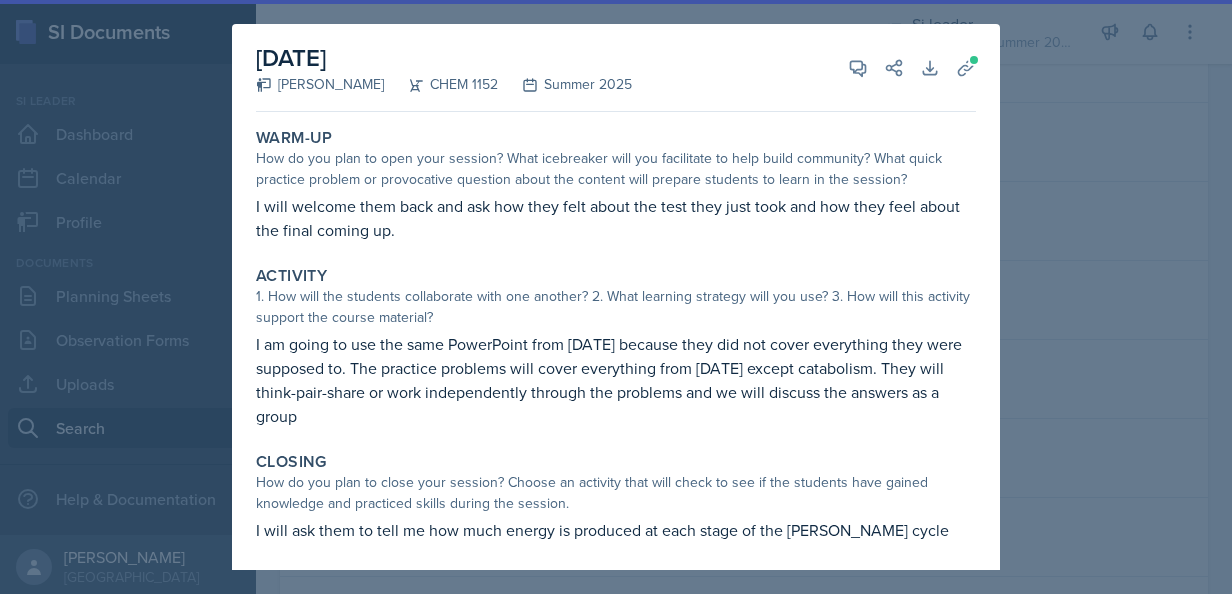 click at bounding box center (616, 297) 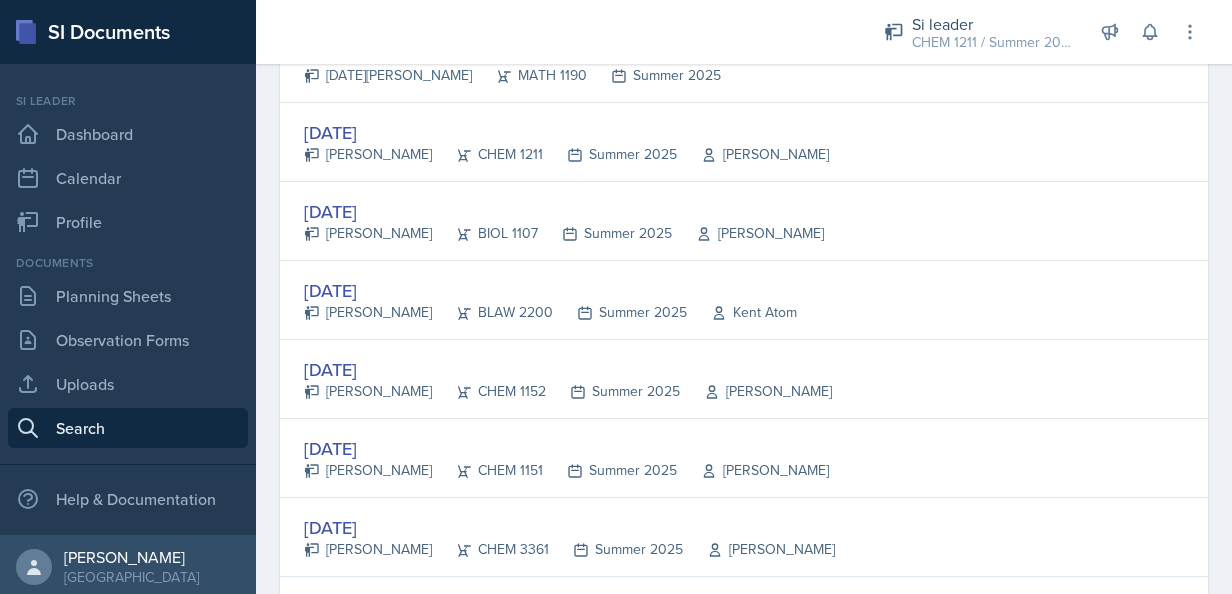 click at bounding box center (616, 297) 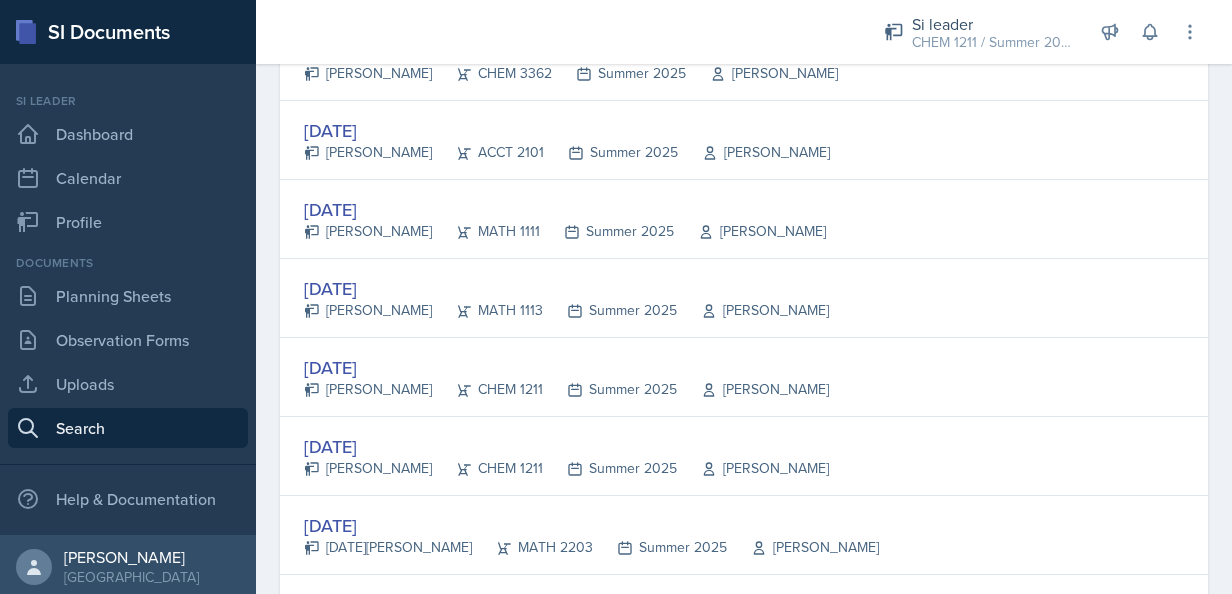 scroll, scrollTop: 778, scrollLeft: 0, axis: vertical 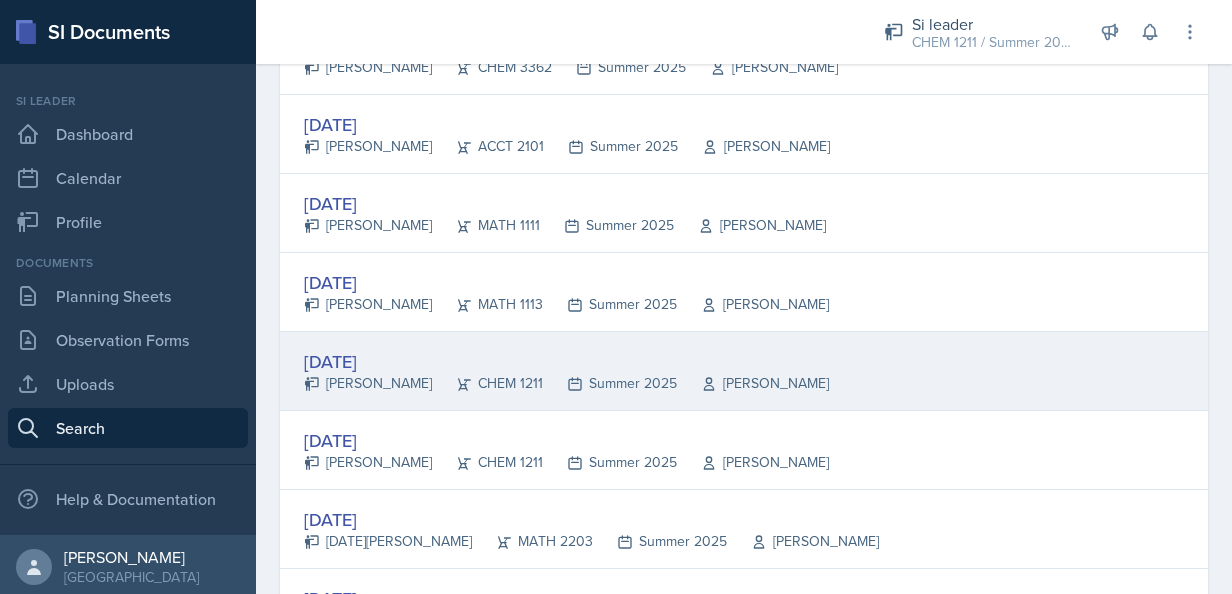 click on "[DATE]" at bounding box center [566, 361] 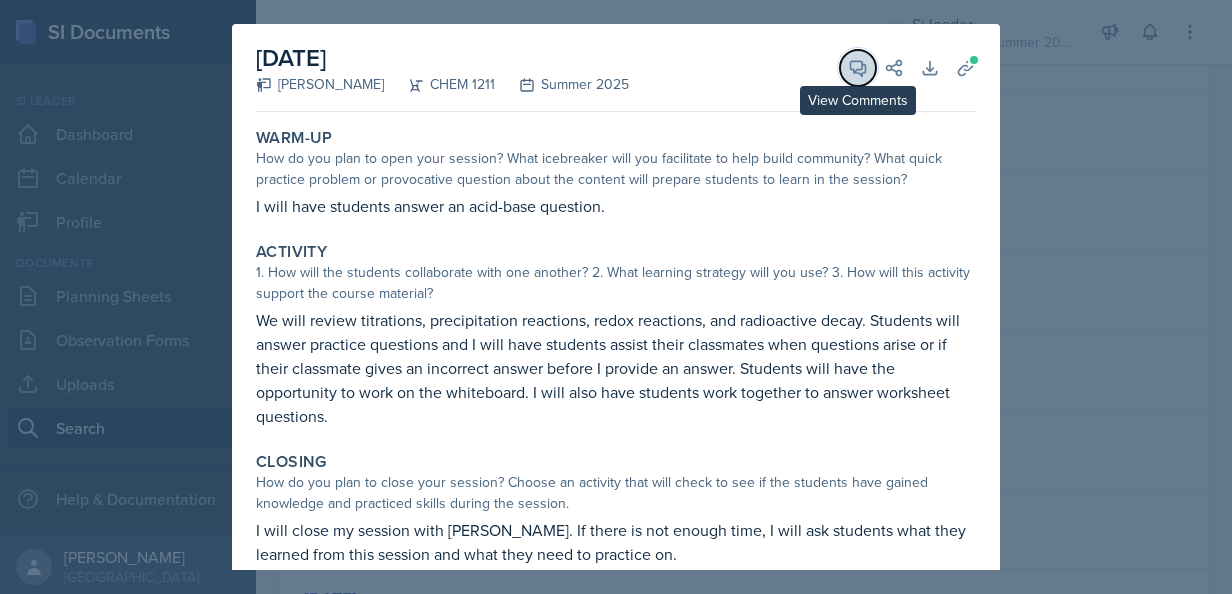 click 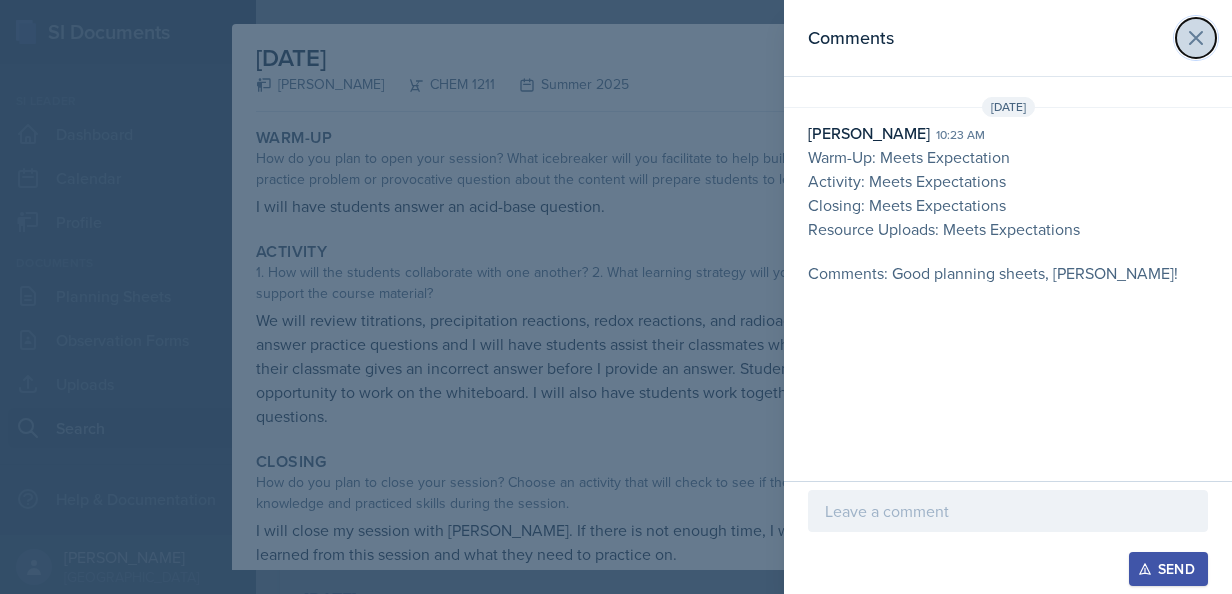 click at bounding box center (1196, 38) 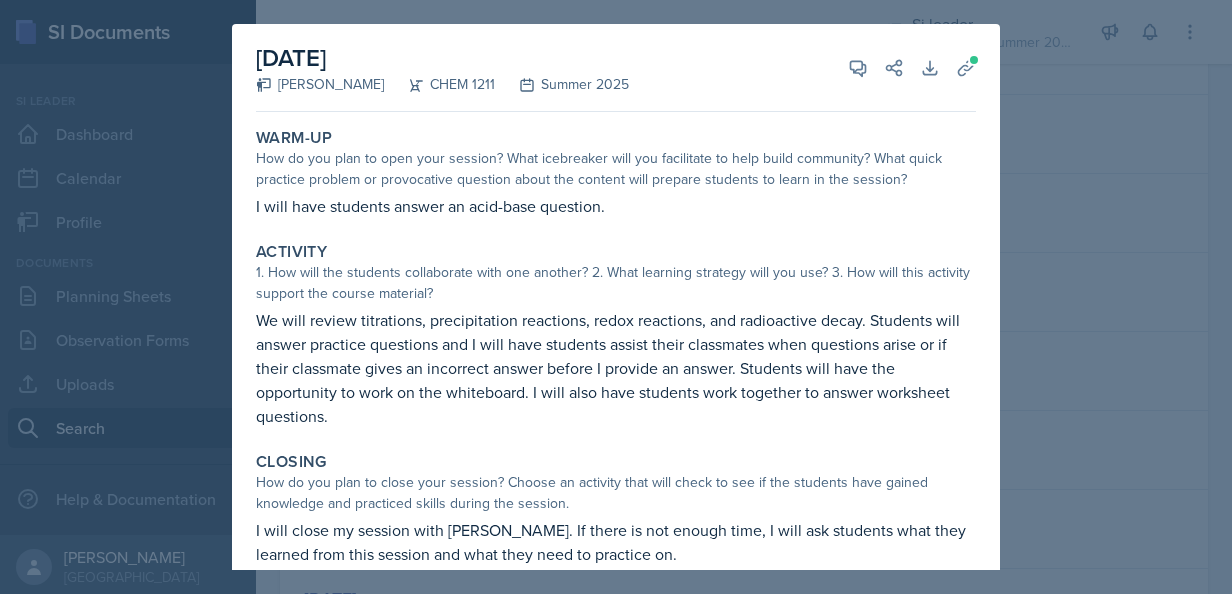 click at bounding box center (616, 297) 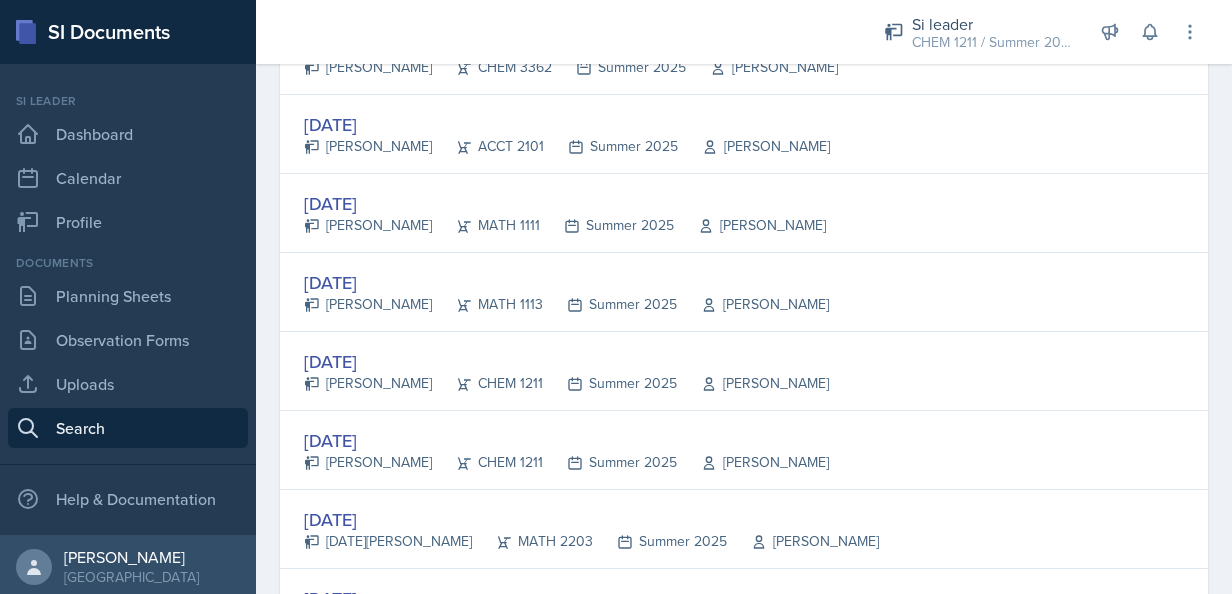 scroll, scrollTop: 0, scrollLeft: 0, axis: both 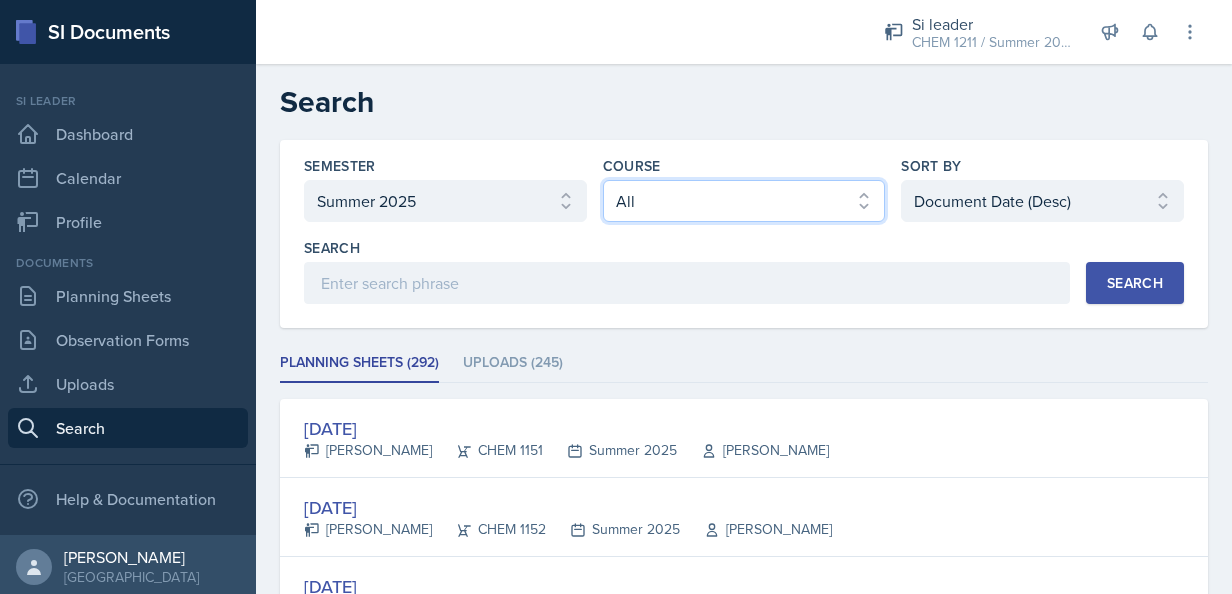 click on "Select course   All ACCT 2101 ACCT 2102 ACCT 4050 ANTH 1102 ANTH 3301 ARCH 1000 ARCH 1000 ARCH 1241 ARCH 2111 ARCH 2211 ARCH 2242 ARCH 3211 ARCH 3212 ARCH 3212 ART 1107 BIOL 1107 BIOL 1107L BIOL 1108 BIOL 1108/BIOL 1108L BIOL 2221 BIOL 2221Lab BIOL 2222 BIOL 2222/BIOL 2222L BIOL 2222Lab BIOL 2251 BIOL 2251L BIOL 2252 BIOL 2252L BIOL 3300 BIOL 3340 BLAW 2200 CHEM 1151 CHEM 1152 CHEM 1211 CHEM 1212 CHEM 2800 CHEM 3361 CHEM 3362 CHEM 3500 CHEM 3601 COM 2135 COMM 2135 DANC 1107 DATA 1501 ECON 2300 ECON 3300 EE 2301 ENGL 1101 ENGL 1102 ENGR 2214 ENGR 3122 ENGR 3131 ENGR 3343 FIN 4220 FIN 4360 FREN 1002 FREN 1002 GEOG 1101 GEOG 1112 HIST 1111 HIST 1112 HIST 2111 HIST 2112 IS 2200 IS 3260 LDRS 2300 MATH 1001 MATH 1111 MATH 1113 MATH 1160 MATH 1179 MATH 1190 MATH 2202 MATH 2203 MATH 2306 MATH 2345 MATH 2390 MATH 3260 MGT 3200 MUSI 1107 PHIL 2010 PHYS 1111 PHYS 1112 PHYS 2211 PHYS 2212 POLS 1101 POLS 2401 PSYC 1101 PSYC 2000 PSYC 2210 PSYC 2500 PSYC 3000 PSYC 3425 PSYC 4100 PSYC 4345 PSYC 4410 SI 1101 SI 1101 SM 2300" at bounding box center (744, 201) 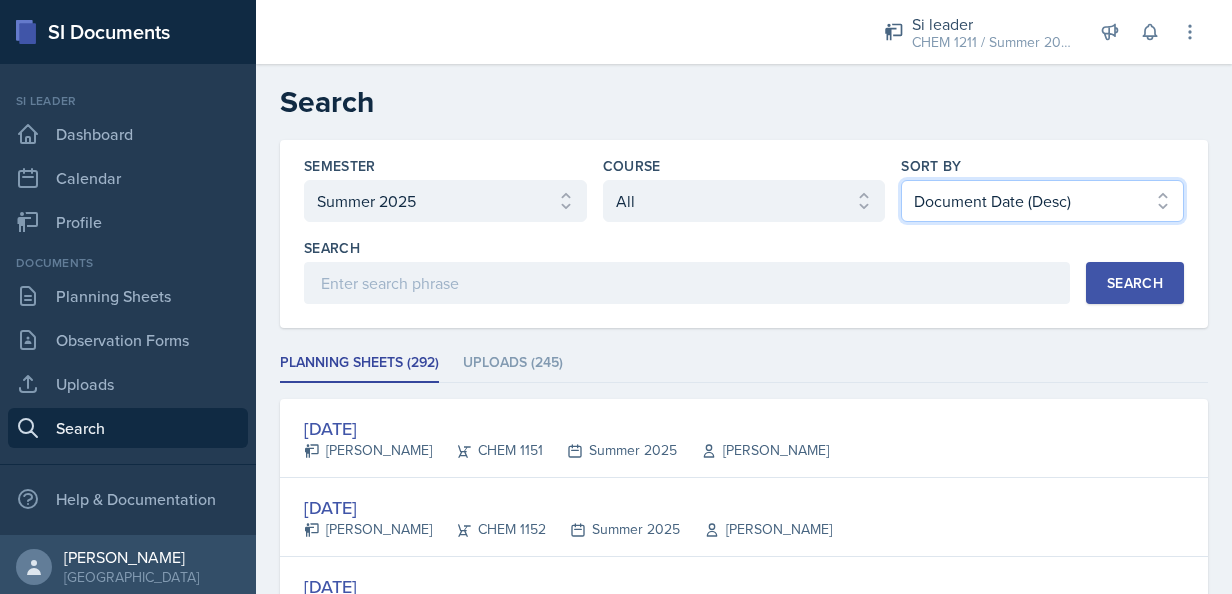 click on "Select sort by   Relevance Document Date (Asc) Document Date (Desc)" at bounding box center (1042, 201) 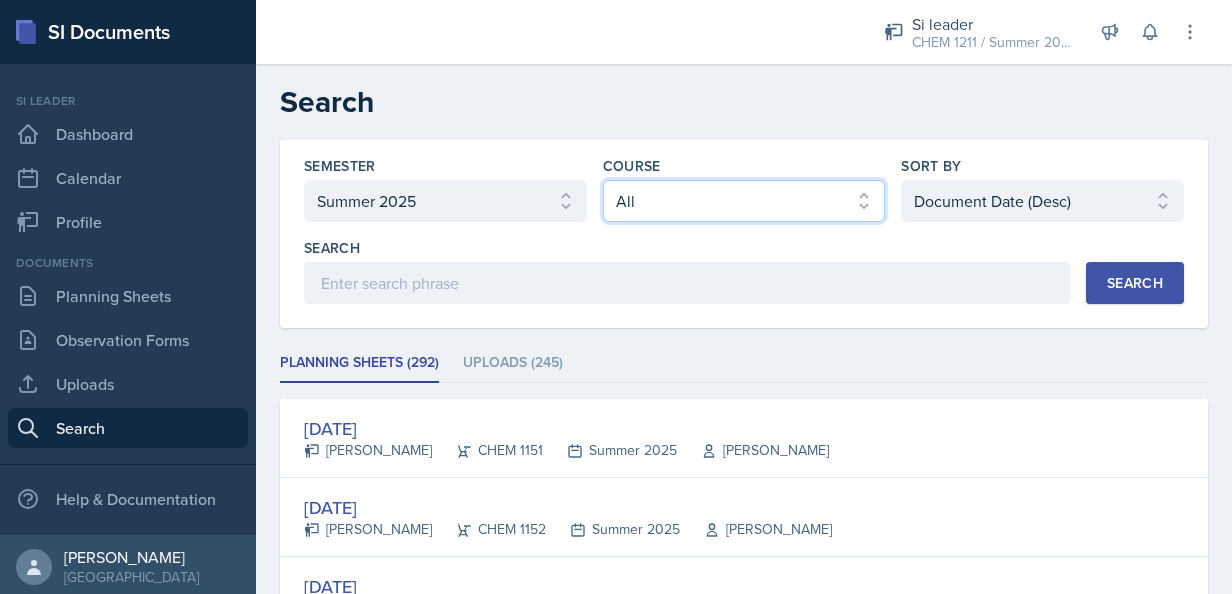 click on "Select course   All ACCT 2101 ACCT 2102 ACCT 4050 ANTH 1102 ANTH 3301 ARCH 1000 ARCH 1000 ARCH 1241 ARCH 2111 ARCH 2211 ARCH 2242 ARCH 3211 ARCH 3212 ARCH 3212 ART 1107 BIOL 1107 BIOL 1107L BIOL 1108 BIOL 1108/BIOL 1108L BIOL 2221 BIOL 2221Lab BIOL 2222 BIOL 2222/BIOL 2222L BIOL 2222Lab BIOL 2251 BIOL 2251L BIOL 2252 BIOL 2252L BIOL 3300 BIOL 3340 BLAW 2200 CHEM 1151 CHEM 1152 CHEM 1211 CHEM 1212 CHEM 2800 CHEM 3361 CHEM 3362 CHEM 3500 CHEM 3601 COM 2135 COMM 2135 DANC 1107 DATA 1501 ECON 2300 ECON 3300 EE 2301 ENGL 1101 ENGL 1102 ENGR 2214 ENGR 3122 ENGR 3131 ENGR 3343 FIN 4220 FIN 4360 FREN 1002 FREN 1002 GEOG 1101 GEOG 1112 HIST 1111 HIST 1112 HIST 2111 HIST 2112 IS 2200 IS 3260 LDRS 2300 MATH 1001 MATH 1111 MATH 1113 MATH 1160 MATH 1179 MATH 1190 MATH 2202 MATH 2203 MATH 2306 MATH 2345 MATH 2390 MATH 3260 MGT 3200 MUSI 1107 PHIL 2010 PHYS 1111 PHYS 1112 PHYS 2211 PHYS 2212 POLS 1101 POLS 2401 PSYC 1101 PSYC 2000 PSYC 2210 PSYC 2500 PSYC 3000 PSYC 3425 PSYC 4100 PSYC 4345 PSYC 4410 SI 1101 SI 1101 SM 2300" at bounding box center (744, 201) 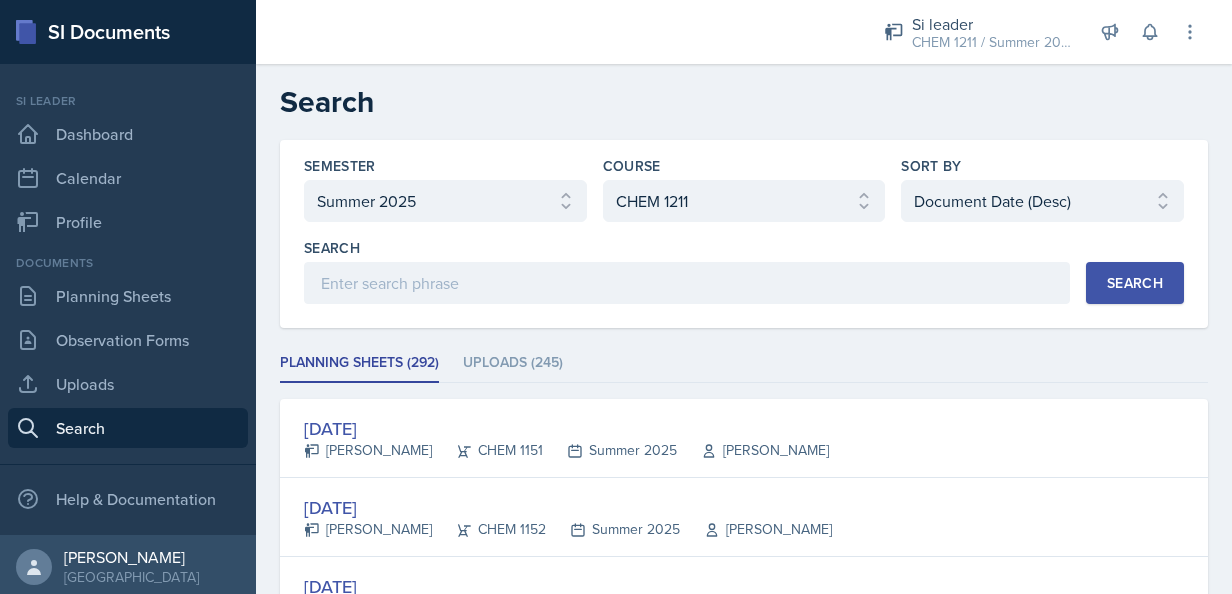 click on "Search" at bounding box center (1135, 283) 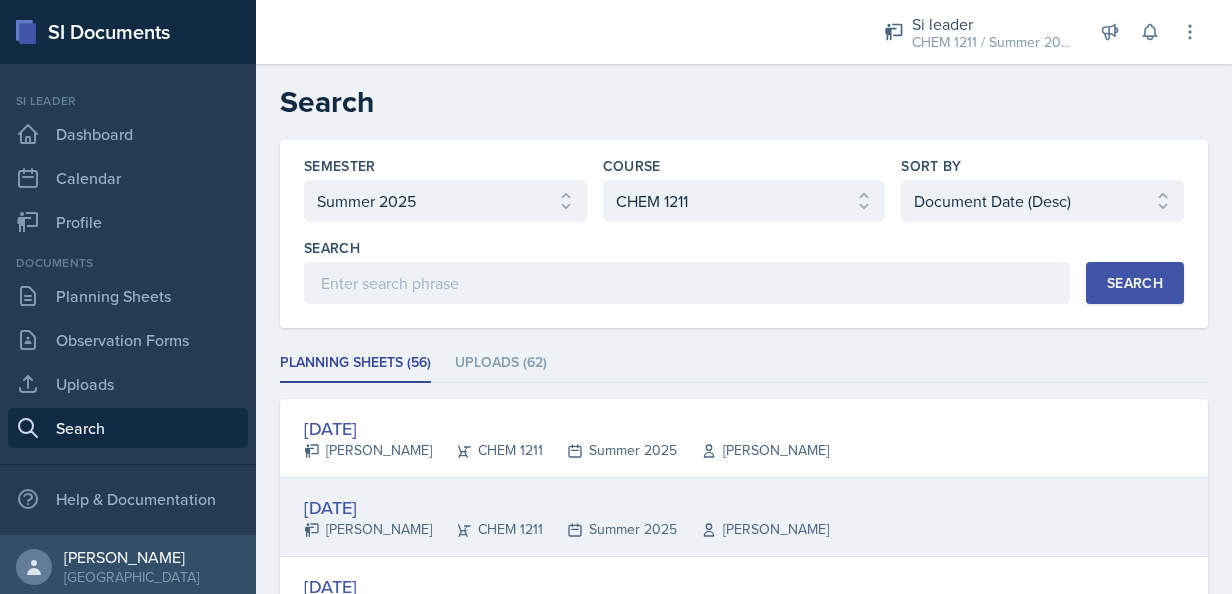 click on "[DATE]" at bounding box center [566, 507] 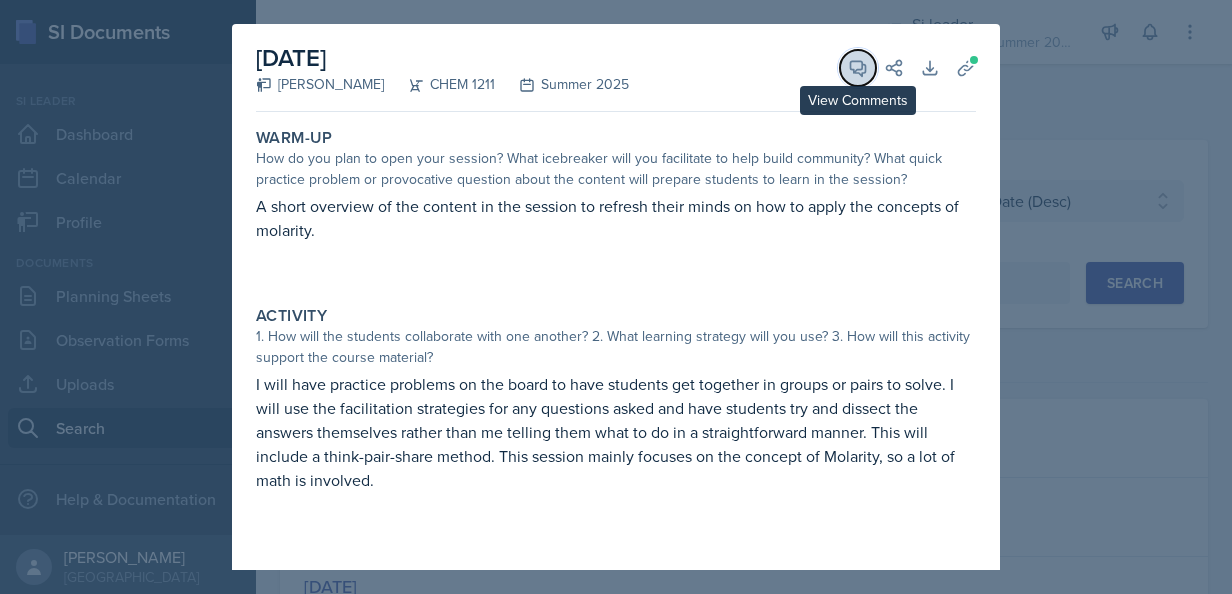 click 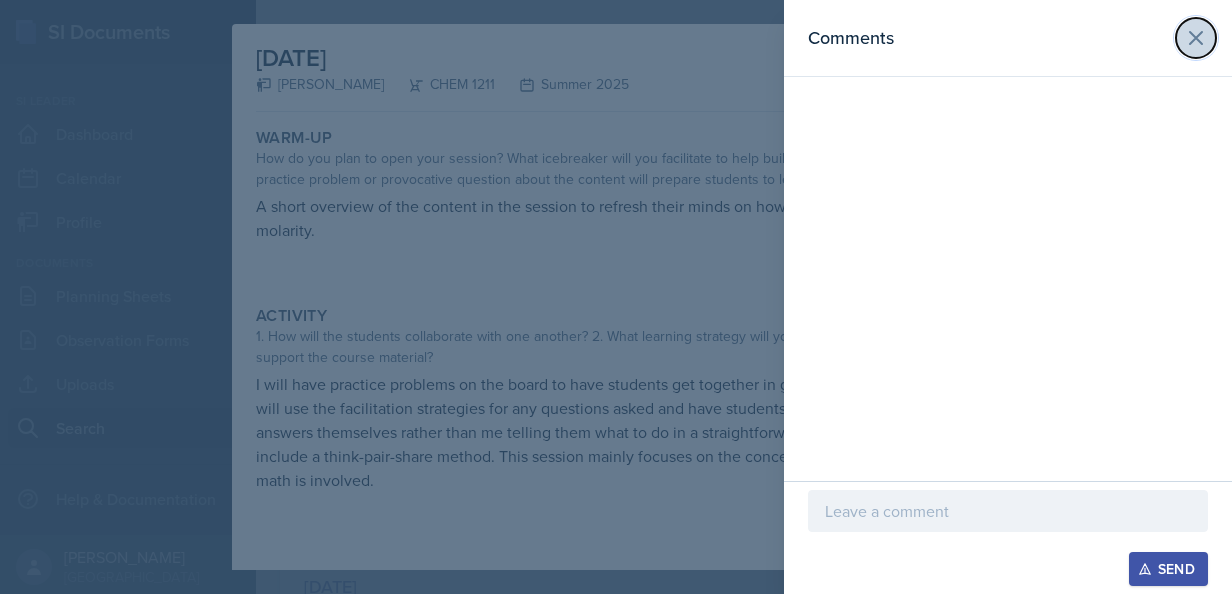 click 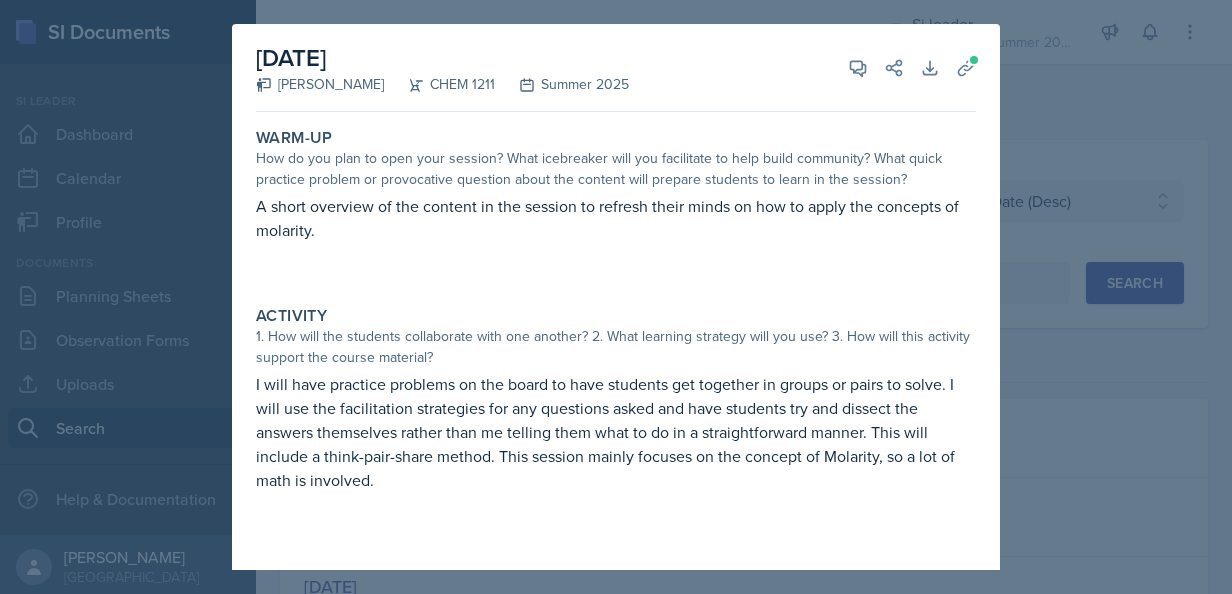click at bounding box center (616, 297) 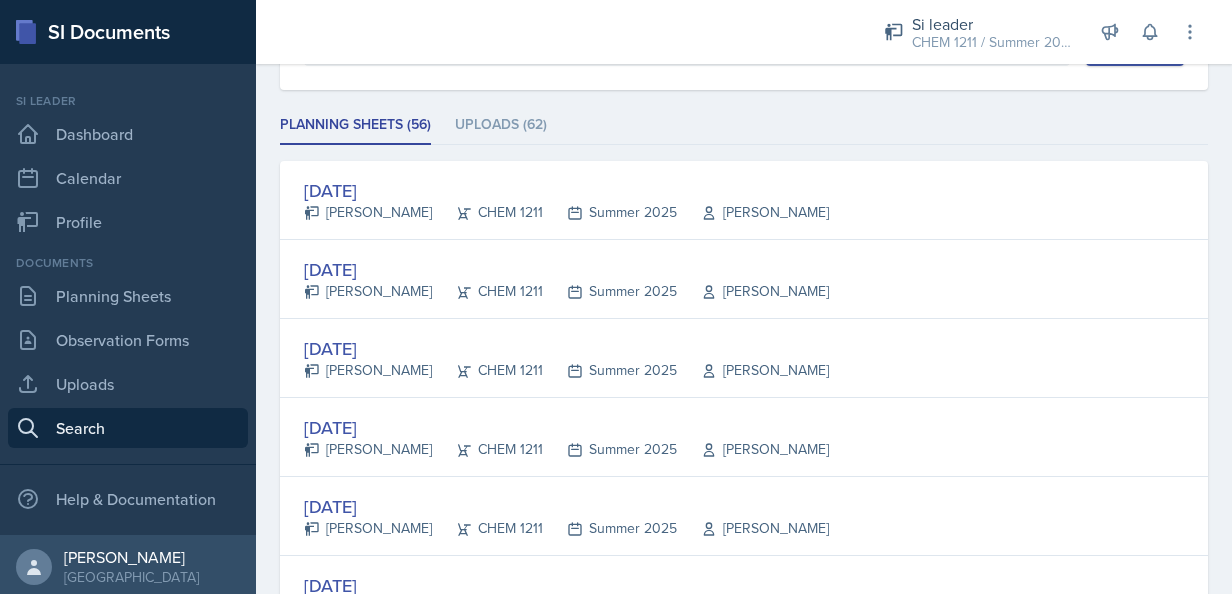 scroll, scrollTop: 240, scrollLeft: 0, axis: vertical 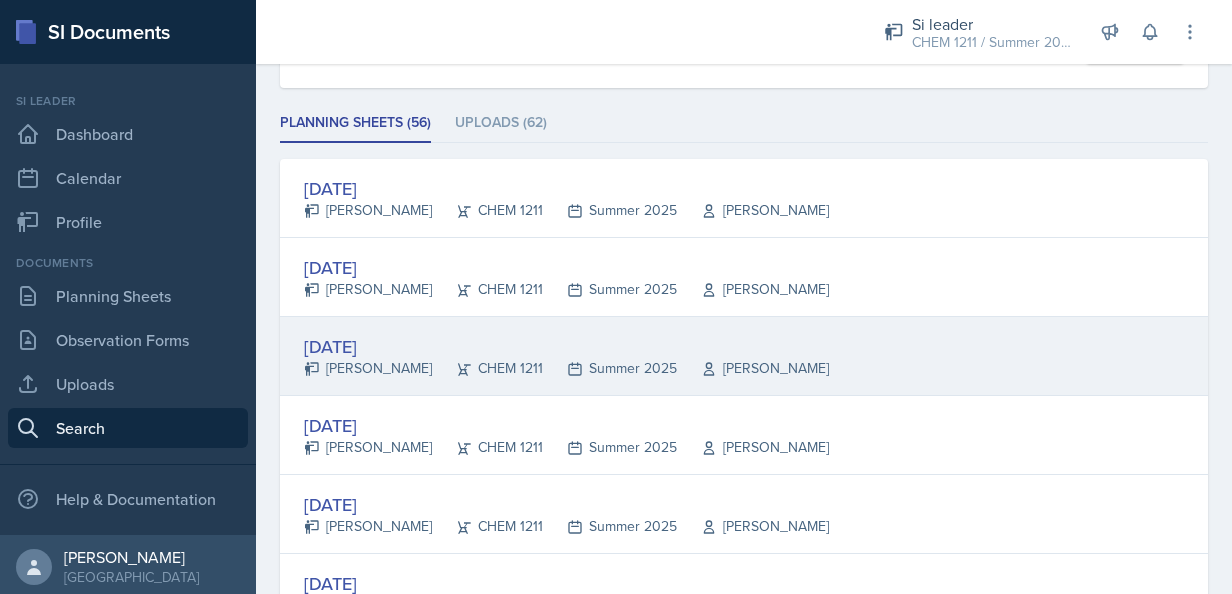 click on "CHEM 1211" at bounding box center [487, 368] 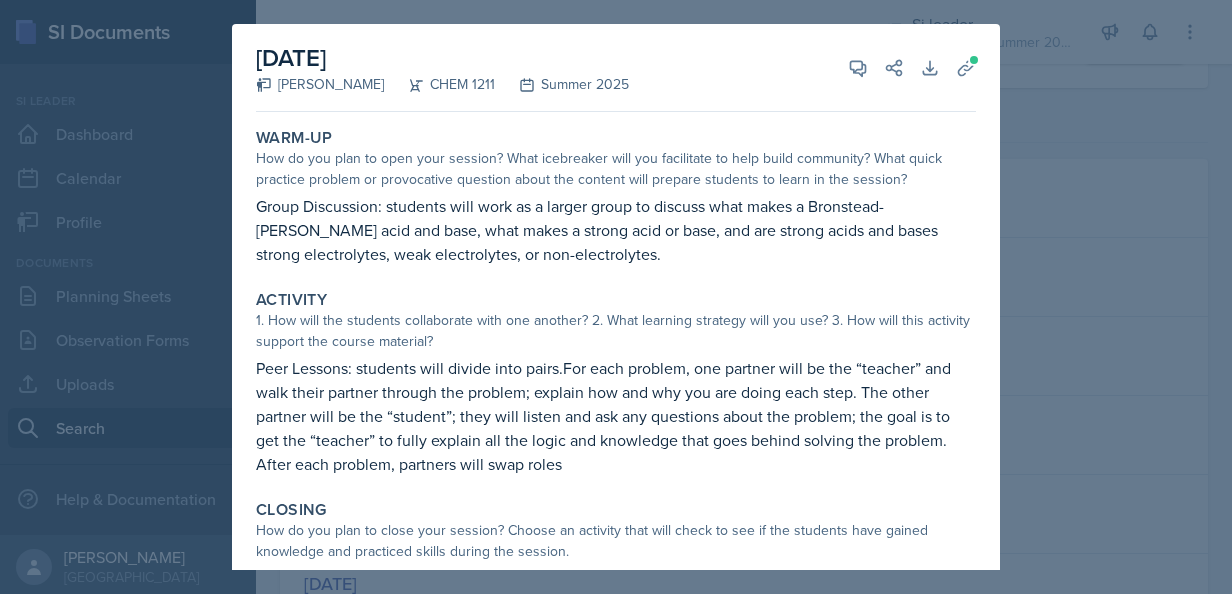 click at bounding box center [616, 297] 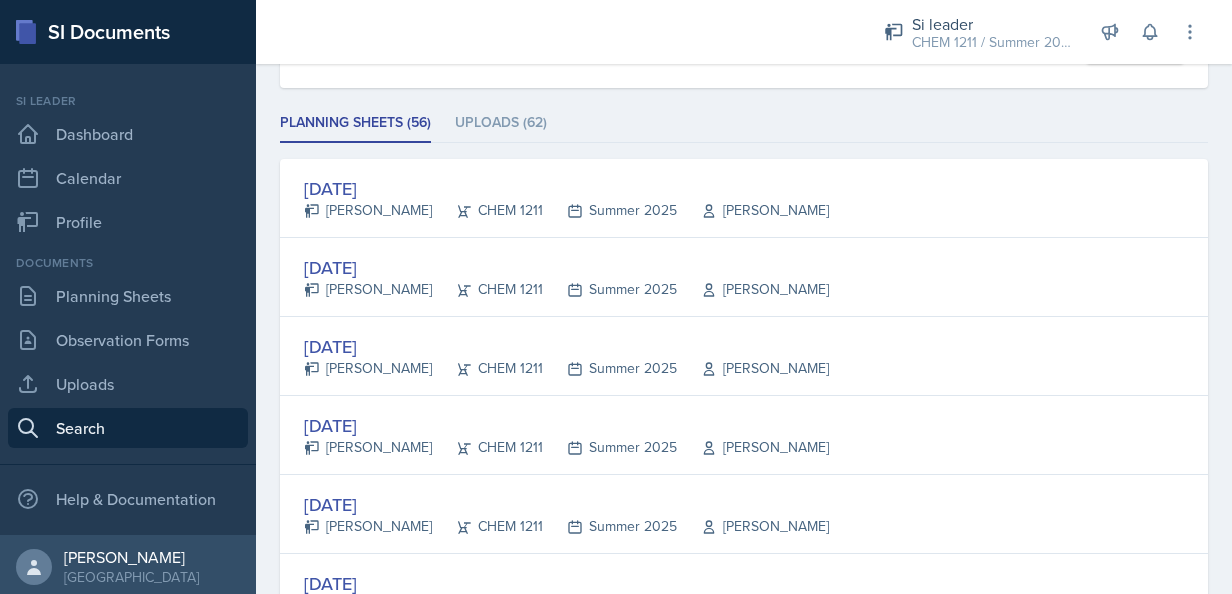 scroll, scrollTop: 0, scrollLeft: 0, axis: both 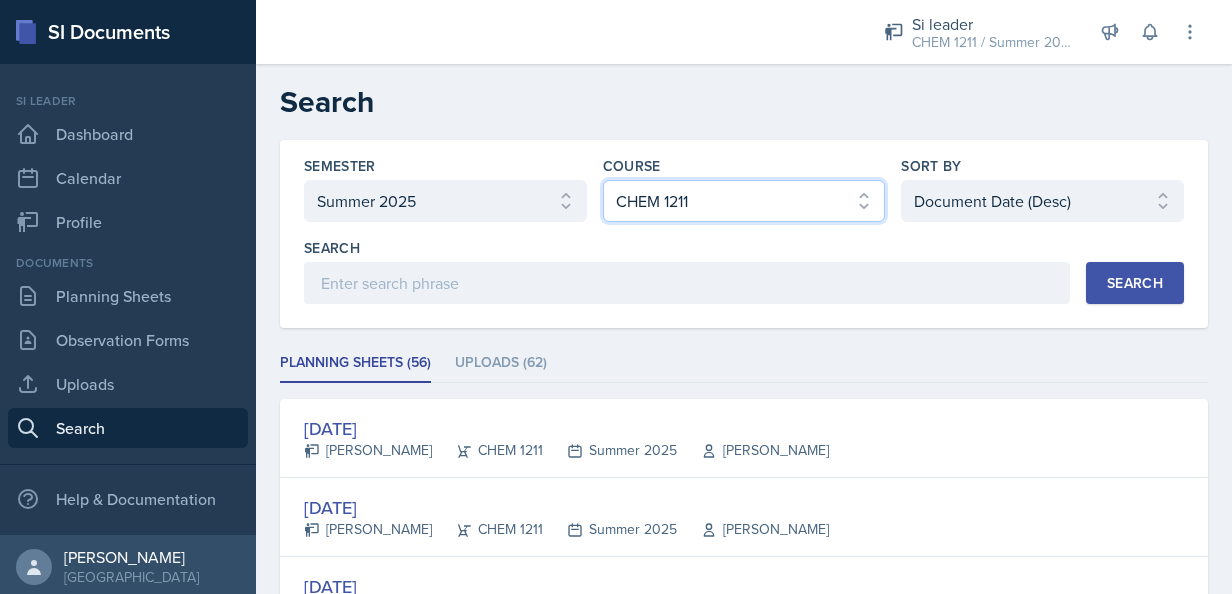 click on "Select course   All ACCT 2101 ACCT 2102 ACCT 4050 ANTH 1102 ANTH 3301 ARCH 1000 ARCH 1000 ARCH 1241 ARCH 2111 ARCH 2211 ARCH 2242 ARCH 3211 ARCH 3212 ARCH 3212 ART 1107 BIOL 1107 BIOL 1107L BIOL 1108 BIOL 1108/BIOL 1108L BIOL 2221 BIOL 2221Lab BIOL 2222 BIOL 2222/BIOL 2222L BIOL 2222Lab BIOL 2251 BIOL 2251L BIOL 2252 BIOL 2252L BIOL 3300 BIOL 3340 BLAW 2200 CHEM 1151 CHEM 1152 CHEM 1211 CHEM 1212 CHEM 2800 CHEM 3361 CHEM 3362 CHEM 3500 CHEM 3601 COM 2135 COMM 2135 DANC 1107 DATA 1501 ECON 2300 ECON 3300 EE 2301 ENGL 1101 ENGL 1102 ENGR 2214 ENGR 3122 ENGR 3131 ENGR 3343 FIN 4220 FIN 4360 FREN 1002 FREN 1002 GEOG 1101 GEOG 1112 HIST 1111 HIST 1112 HIST 2111 HIST 2112 IS 2200 IS 3260 LDRS 2300 MATH 1001 MATH 1111 MATH 1113 MATH 1160 MATH 1179 MATH 1190 MATH 2202 MATH 2203 MATH 2306 MATH 2345 MATH 2390 MATH 3260 MGT 3200 MUSI 1107 PHIL 2010 PHYS 1111 PHYS 1112 PHYS 2211 PHYS 2212 POLS 1101 POLS 2401 PSYC 1101 PSYC 2000 PSYC 2210 PSYC 2500 PSYC 3000 PSYC 3425 PSYC 4100 PSYC 4345 PSYC 4410 SI 1101 SI 1101 SM 2300" at bounding box center (744, 201) 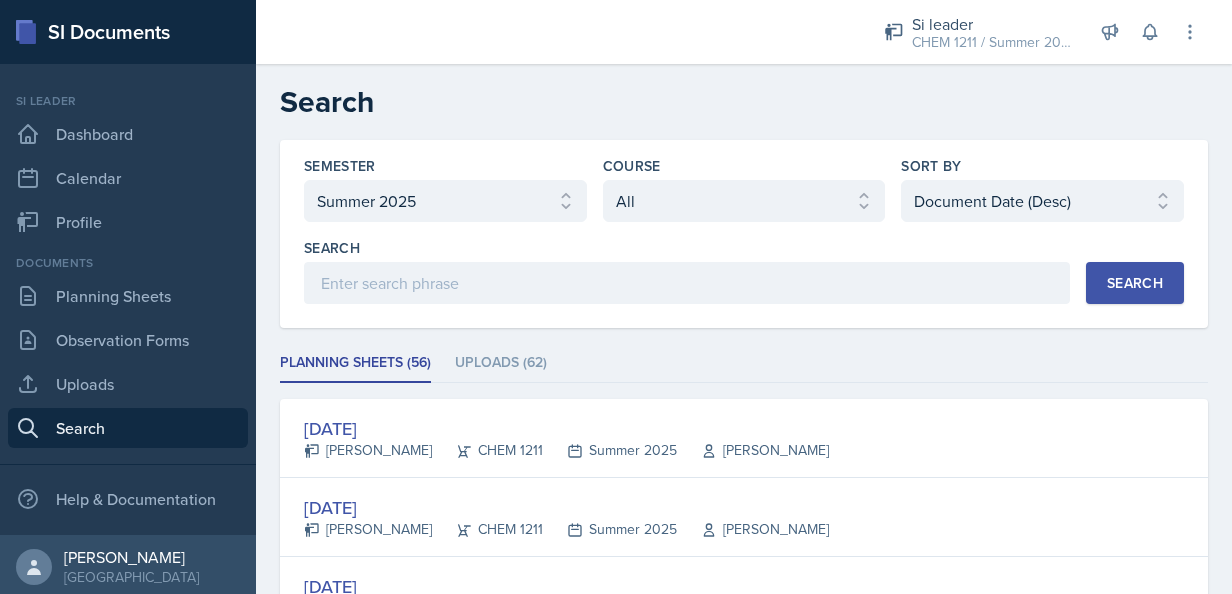 click on "Search" at bounding box center (1135, 283) 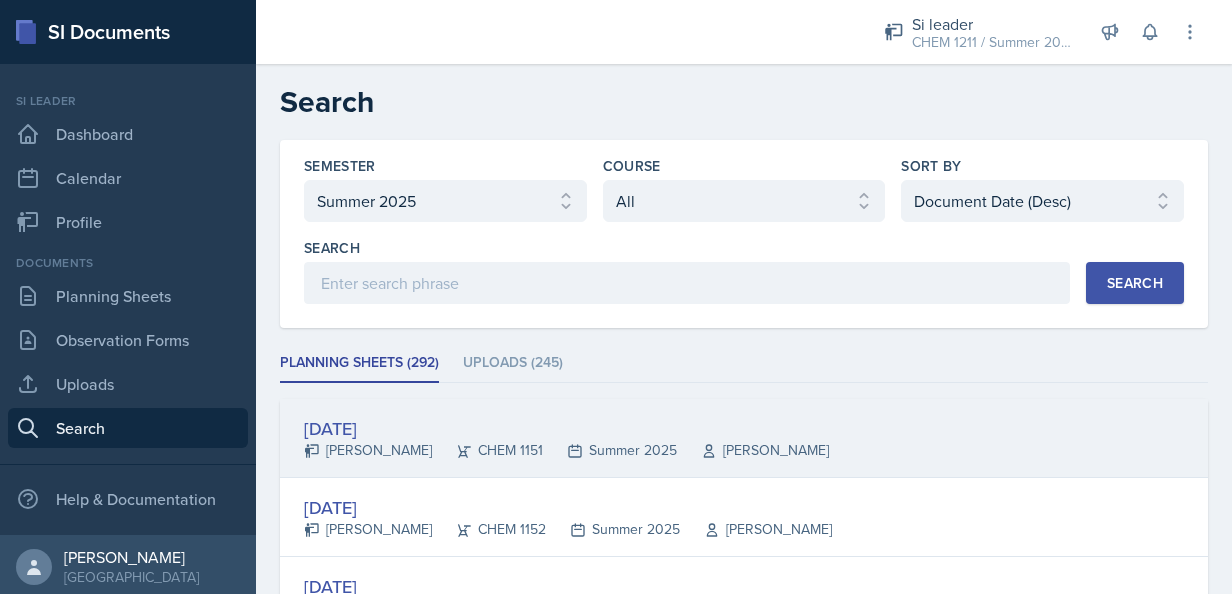 click on "[DATE]" at bounding box center (566, 428) 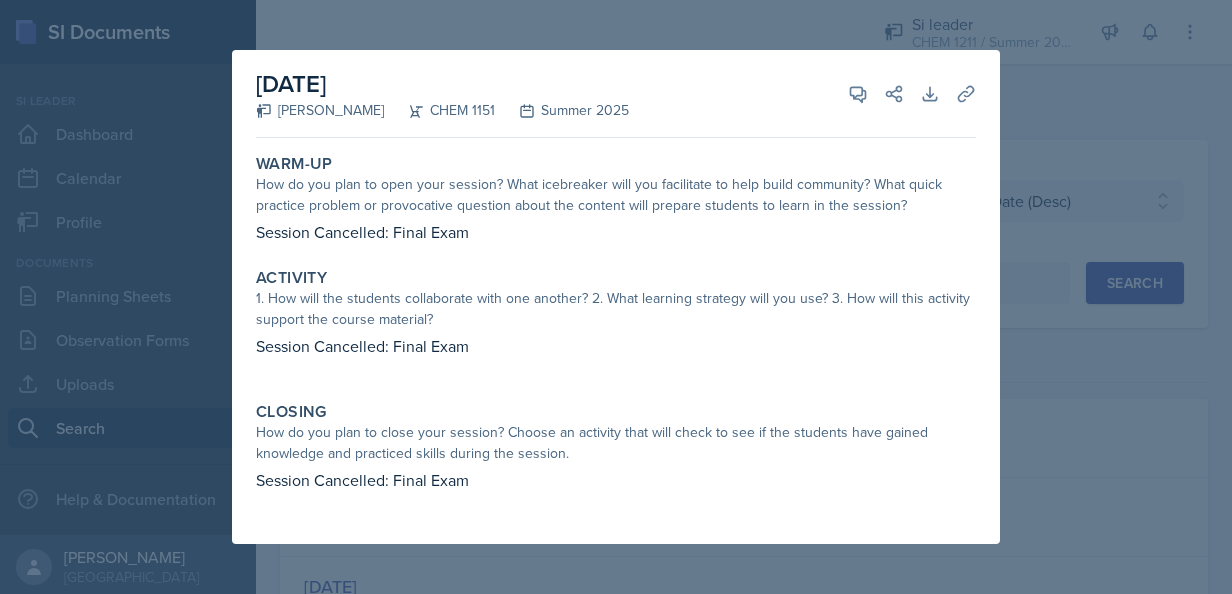 click at bounding box center [616, 297] 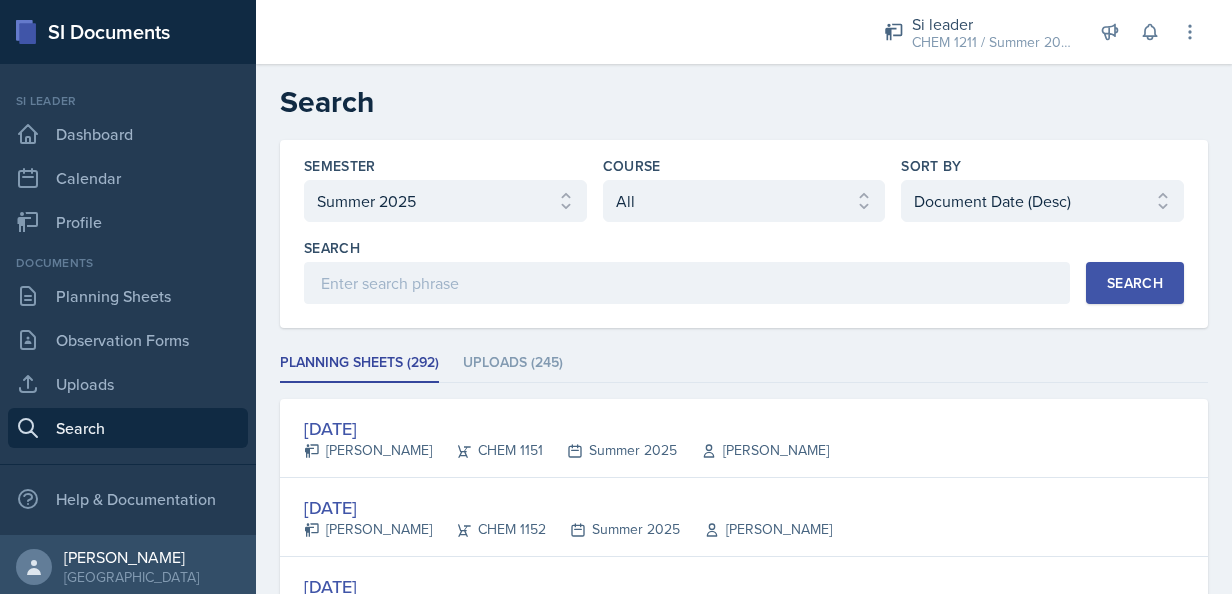 click on "Semester     Select semester   All Fall 2025 Summer 2025 Spring 2025 Fall 2024 Summer 2024 Spring 2024 Fall 2023 Summer 2023 Spring 2023 Fall 2022 Summer 2022 Spring 2022 Fall 2021 Summer 2021 Spring 2021 Fall 2020     Course     Select course   All ACCT 2101 ACCT 2102 ACCT 4050 ANTH 1102 ANTH 3301 ARCH 1000 ARCH 1000 ARCH 1241 ARCH 2111 ARCH 2211 ARCH 2242 ARCH 3211 ARCH 3212 ARCH 3212 ART 1107 BIOL 1107 BIOL 1107L BIOL 1108 BIOL 1108/BIOL 1108L BIOL 2221 BIOL 2221Lab BIOL 2222 BIOL 2222/BIOL 2222L BIOL 2222Lab BIOL 2251 BIOL 2251L BIOL 2252 BIOL 2252L BIOL 3300 BIOL 3340 BLAW 2200 CHEM 1151 CHEM 1152 CHEM 1211 CHEM 1212 CHEM 2800 CHEM 3361 CHEM 3362 CHEM 3500 CHEM 3601 COM 2135 COMM 2135 DANC 1107 DATA 1501 ECON 2300 ECON 3300 EE 2301 ENGL 1101 ENGL 1102 ENGR 2214 ENGR 3122 ENGR 3131 ENGR 3343 FIN 4220 FIN 4360 FREN 1002 FREN 1002 GEOG 1101 GEOG 1112 HIST 1111 HIST 1112 HIST 2111 HIST 2112 IS 2200 IS 3260 LDRS 2300 MATH 1001 MATH 1111 MATH 1113 MATH 1160 MATH 1179 MATH 1190 MATH 2202 MATH 2203 MATH 2306" at bounding box center (744, 2283) 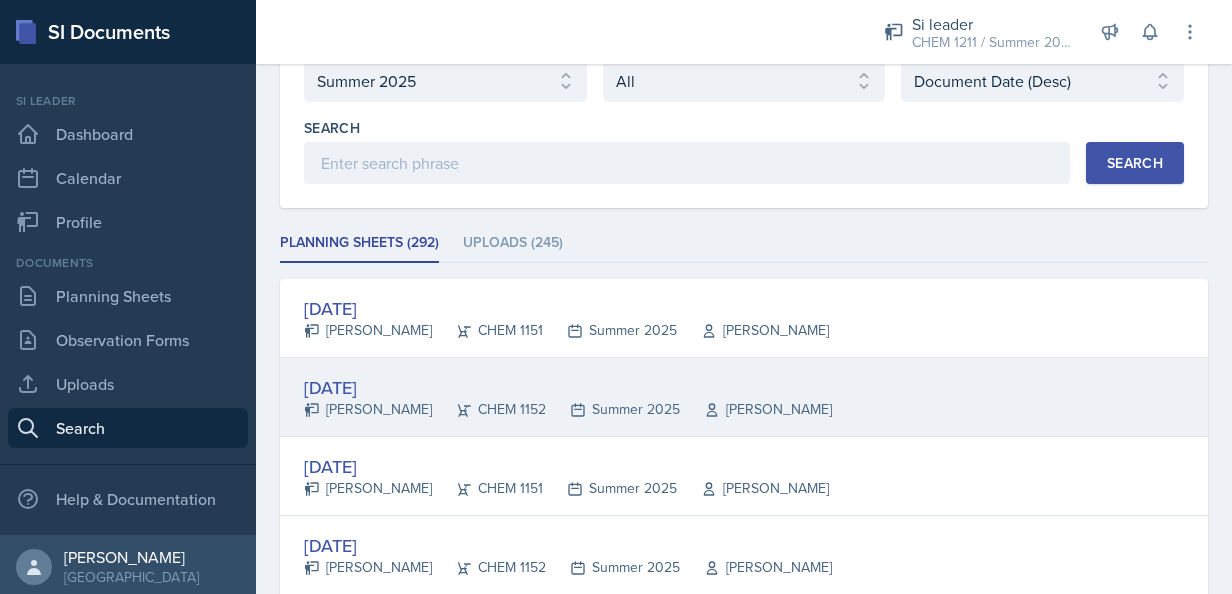 scroll, scrollTop: 160, scrollLeft: 0, axis: vertical 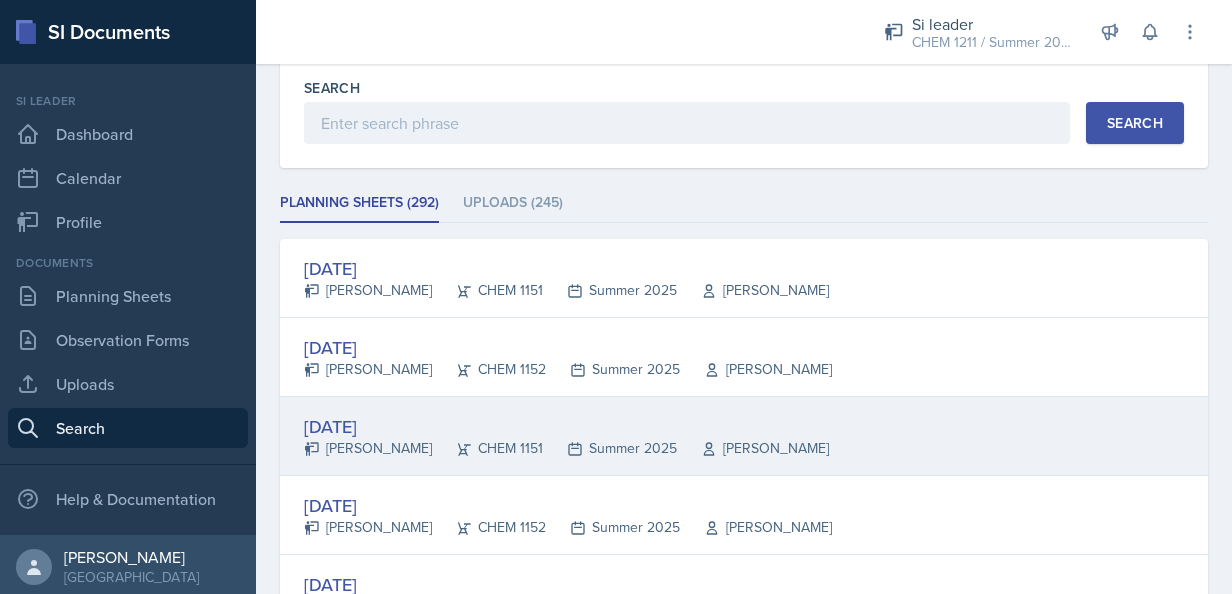 click on "[DATE]
[PERSON_NAME]
CHEM 1151
Summer 2025
[PERSON_NAME]" at bounding box center [744, 436] 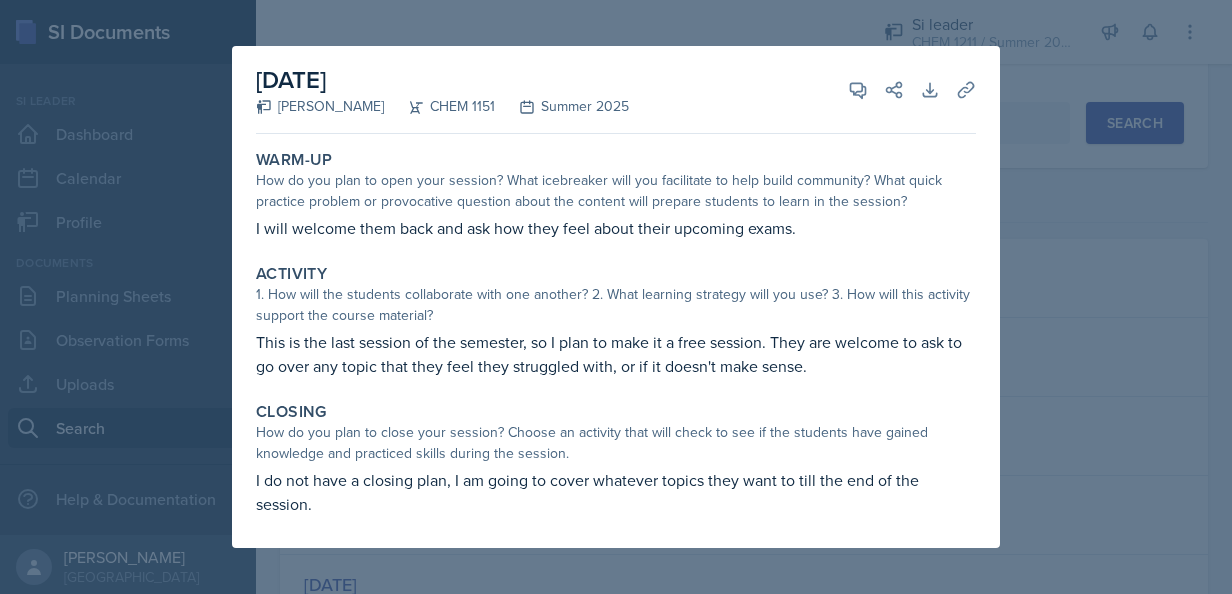 click at bounding box center (616, 297) 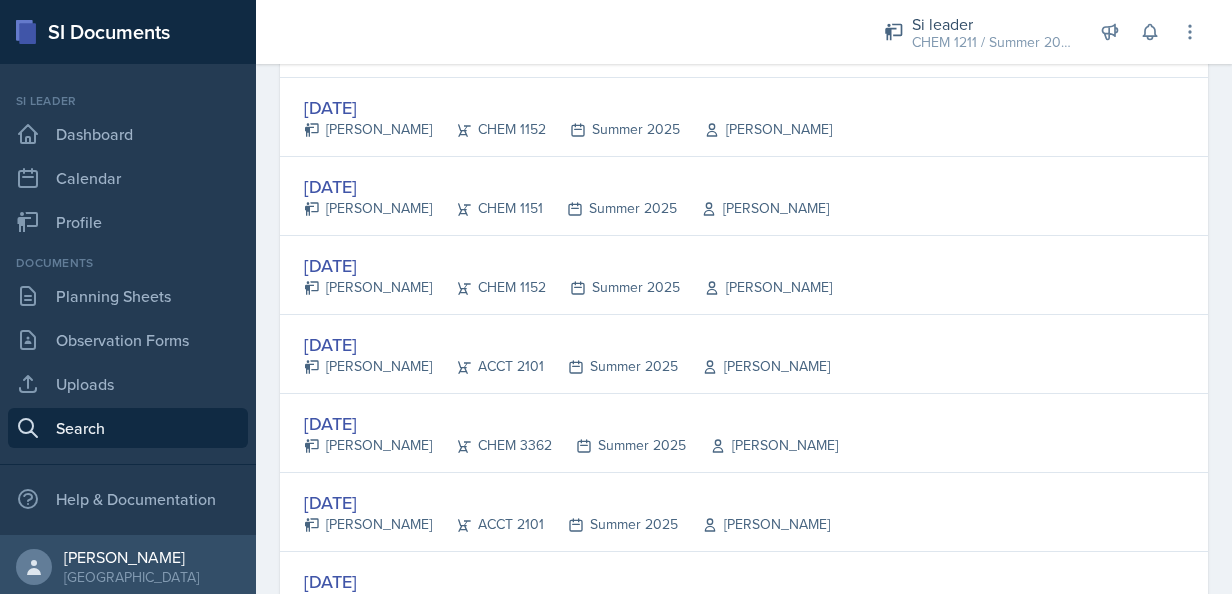 scroll, scrollTop: 360, scrollLeft: 0, axis: vertical 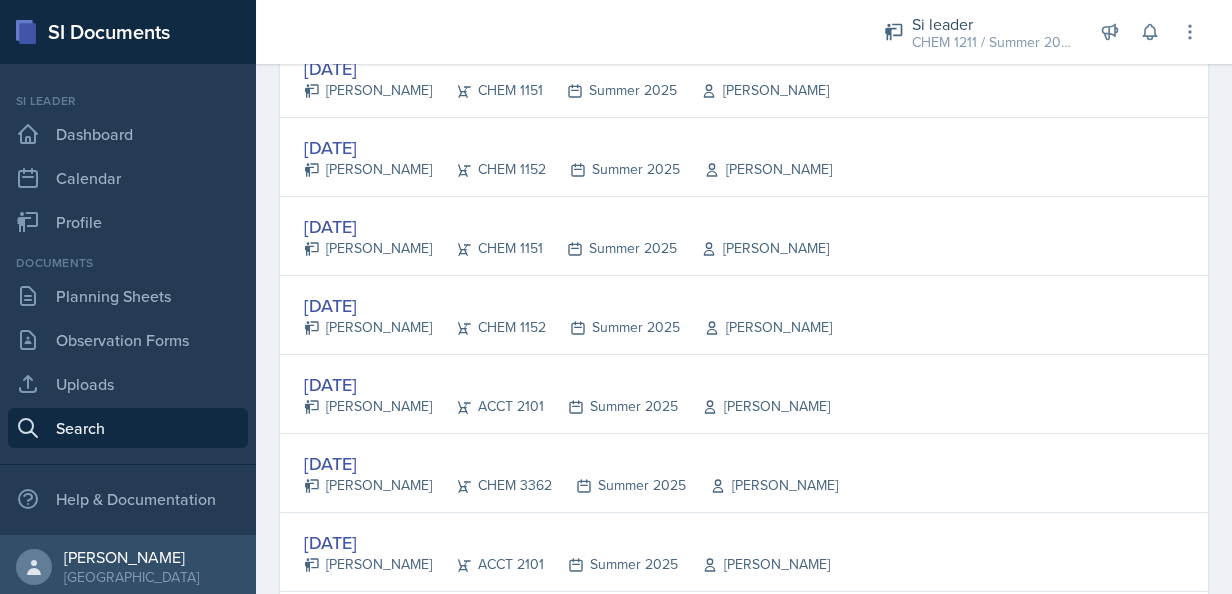 click on "Semester     Select semester   All Fall 2025 Summer 2025 Spring 2025 Fall 2024 Summer 2024 Spring 2024 Fall 2023 Summer 2023 Spring 2023 Fall 2022 Summer 2022 Spring 2022 Fall 2021 Summer 2021 Spring 2021 Fall 2020     Course     Select course   All ACCT 2101 ACCT 2102 ACCT 4050 ANTH 1102 ANTH 3301 ARCH 1000 ARCH 1000 ARCH 1241 ARCH 2111 ARCH 2211 ARCH 2242 ARCH 3211 ARCH 3212 ARCH 3212 ART 1107 BIOL 1107 BIOL 1107L BIOL 1108 BIOL 1108/BIOL 1108L BIOL 2221 BIOL 2221Lab BIOL 2222 BIOL 2222/BIOL 2222L BIOL 2222Lab BIOL 2251 BIOL 2251L BIOL 2252 BIOL 2252L BIOL 3300 BIOL 3340 BLAW 2200 CHEM 1151 CHEM 1152 CHEM 1211 CHEM 1212 CHEM 2800 CHEM 3361 CHEM 3362 CHEM 3500 CHEM 3601 COM 2135 COMM 2135 DANC 1107 DATA 1501 ECON 2300 ECON 3300 EE 2301 ENGL 1101 ENGL 1102 ENGR 2214 ENGR 3122 ENGR 3131 ENGR 3343 FIN 4220 FIN 4360 FREN 1002 FREN 1002 GEOG 1101 GEOG 1112 HIST 1111 HIST 1112 HIST 2111 HIST 2112 IS 2200 IS 3260 LDRS 2300 MATH 1001 MATH 1111 MATH 1113 MATH 1160 MATH 1179 MATH 1190 MATH 2202 MATH 2203 MATH 2306" at bounding box center [744, 1947] 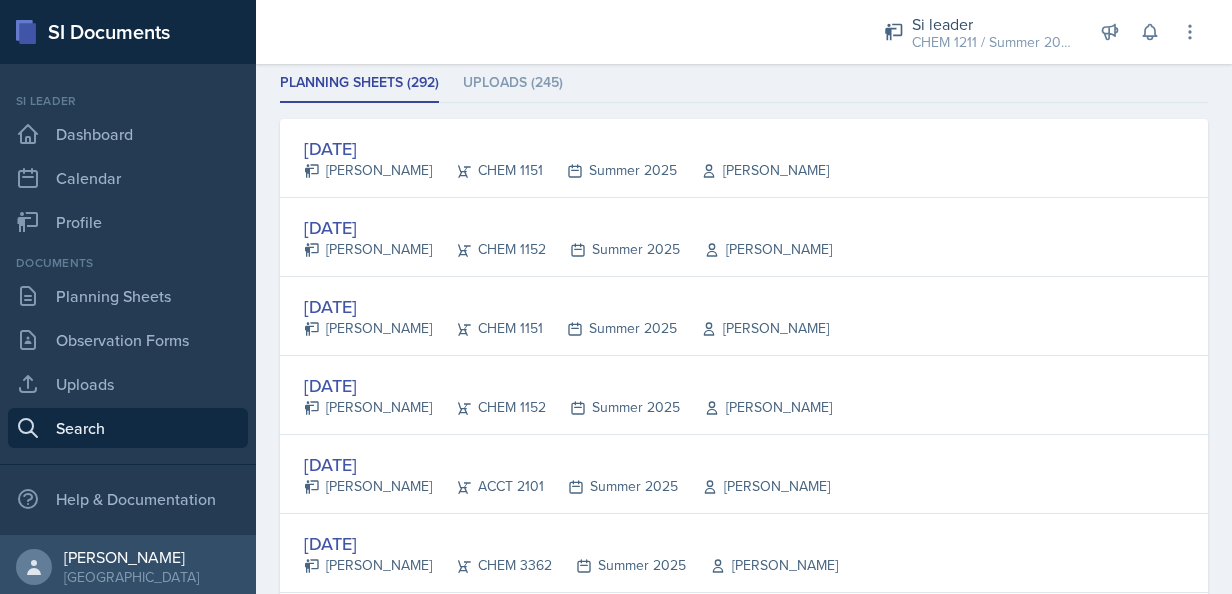 scroll, scrollTop: 240, scrollLeft: 0, axis: vertical 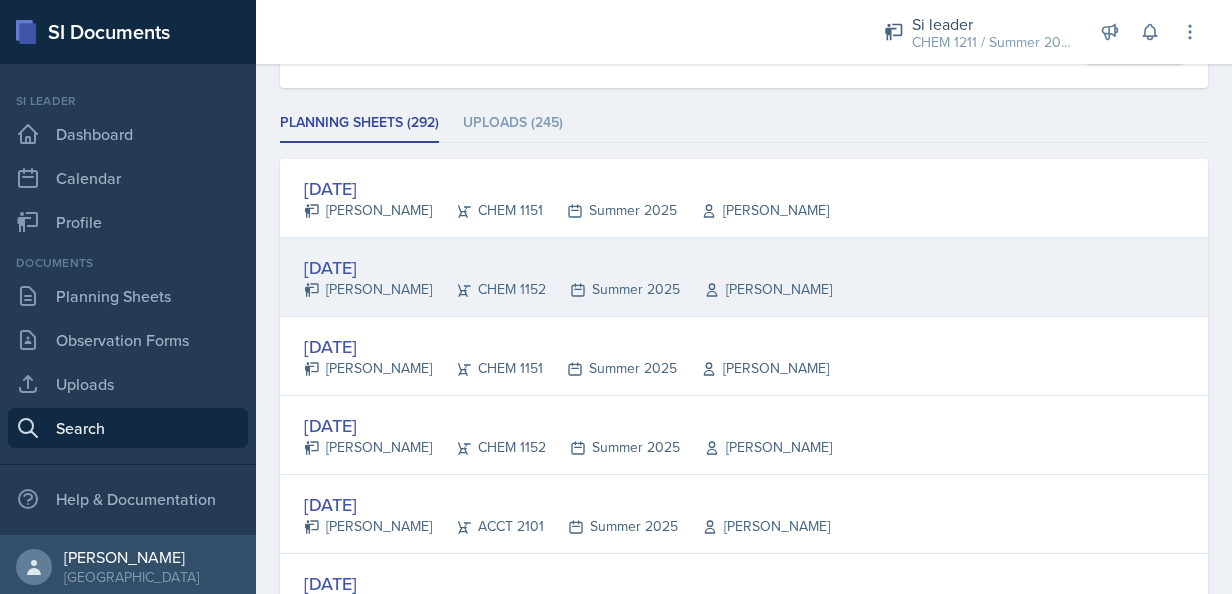 click on "[DATE]" at bounding box center (568, 267) 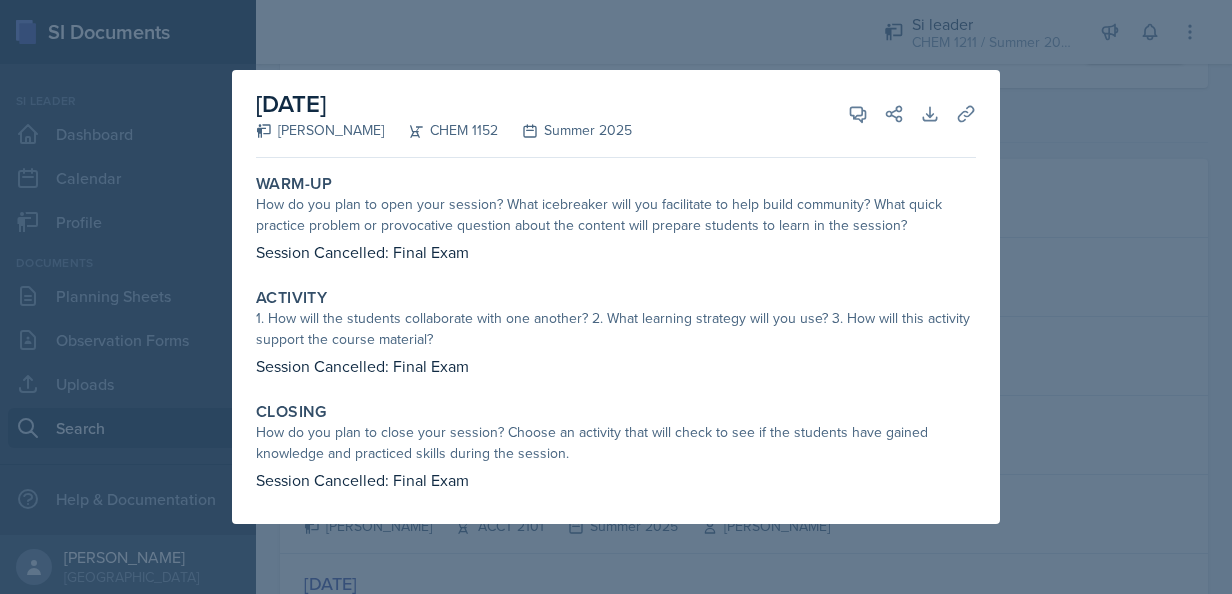 click at bounding box center (616, 297) 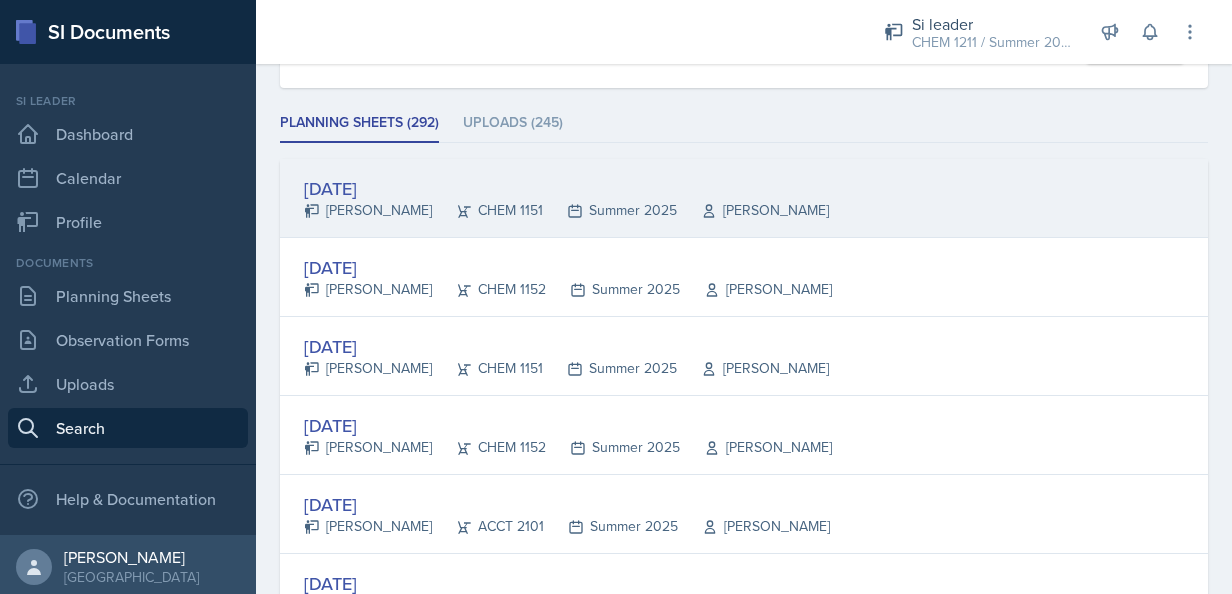 click on "[DATE]" at bounding box center [566, 188] 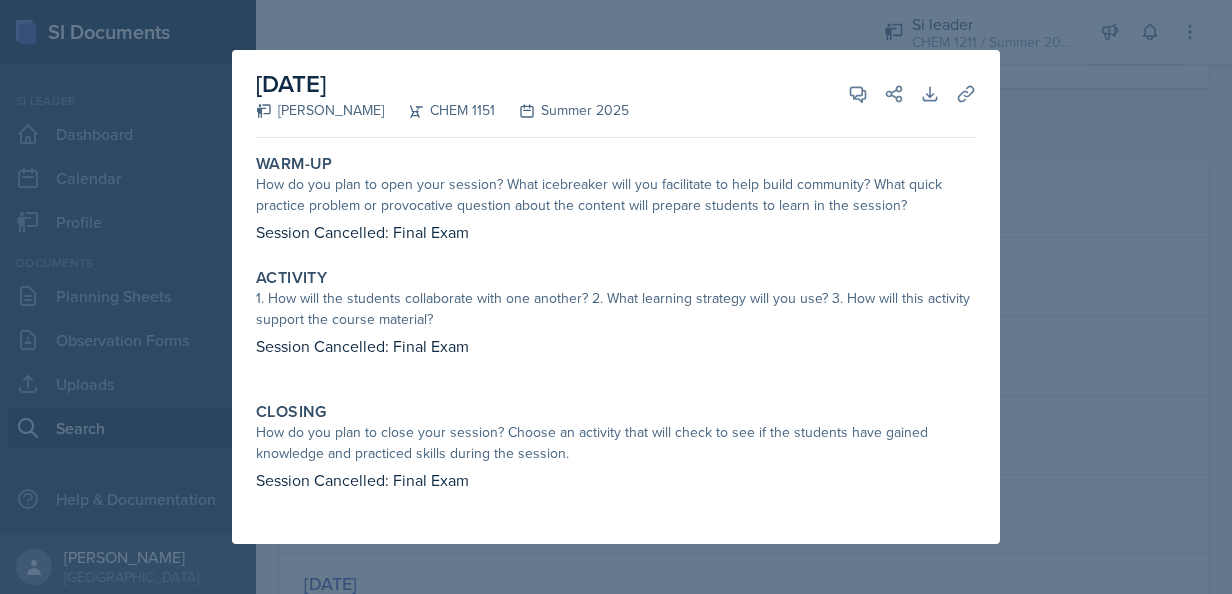 click at bounding box center (616, 297) 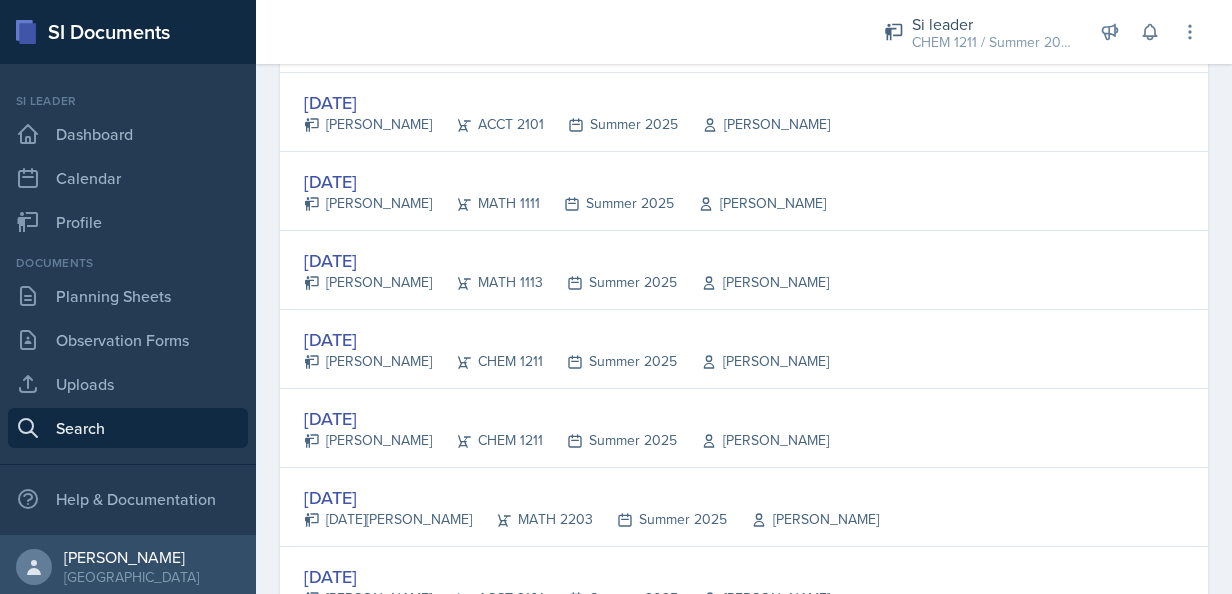 scroll, scrollTop: 840, scrollLeft: 0, axis: vertical 